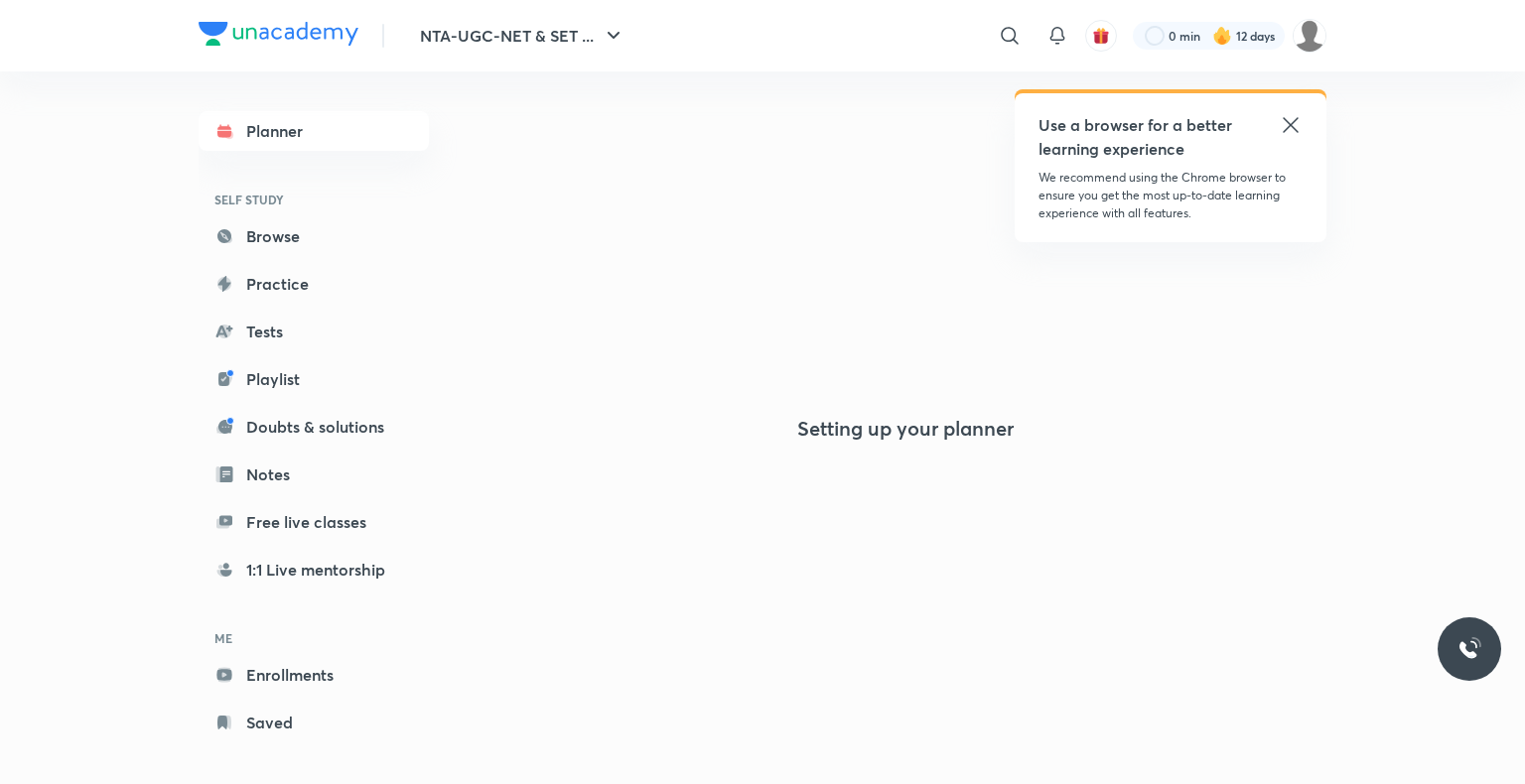 scroll, scrollTop: 0, scrollLeft: 0, axis: both 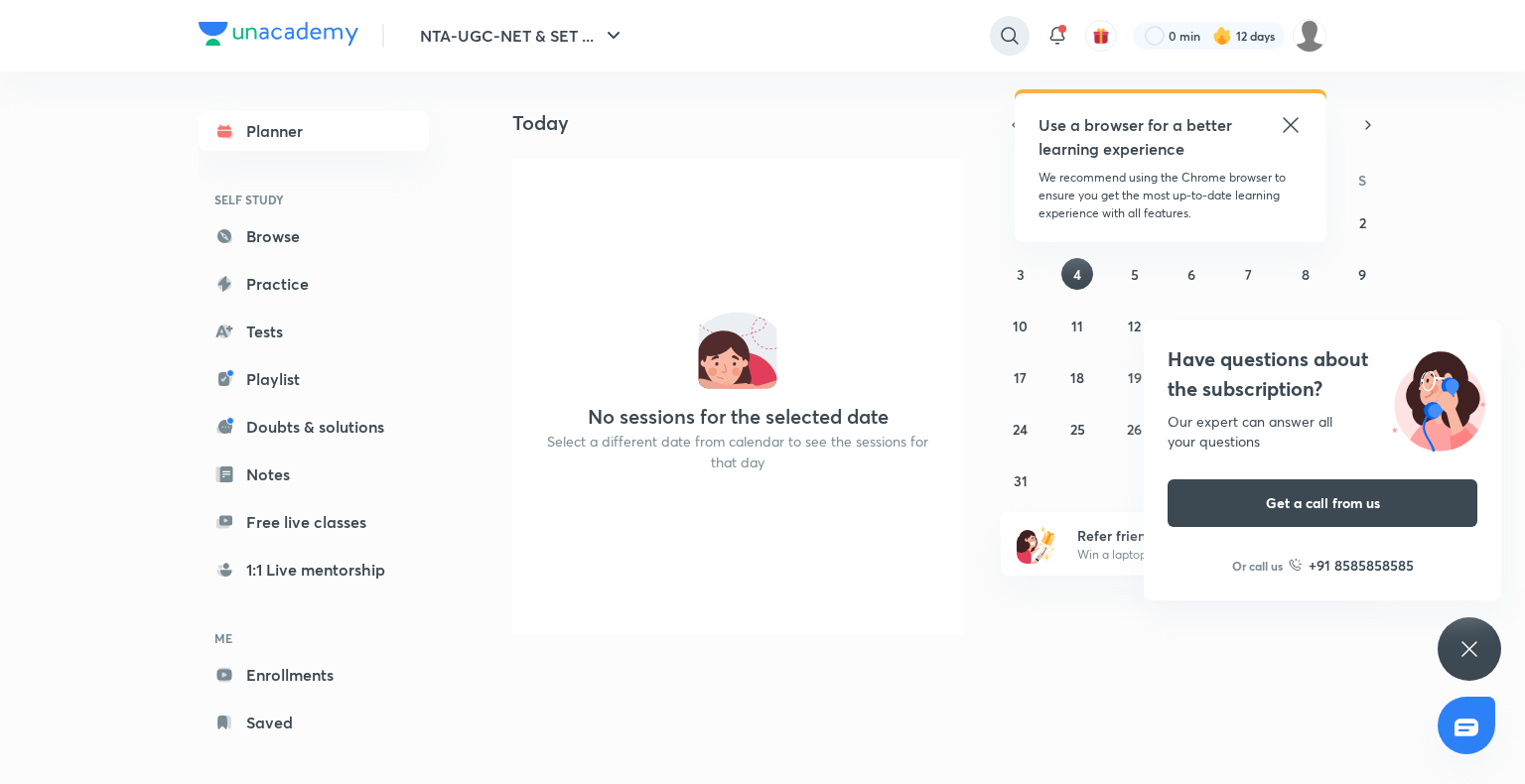 click 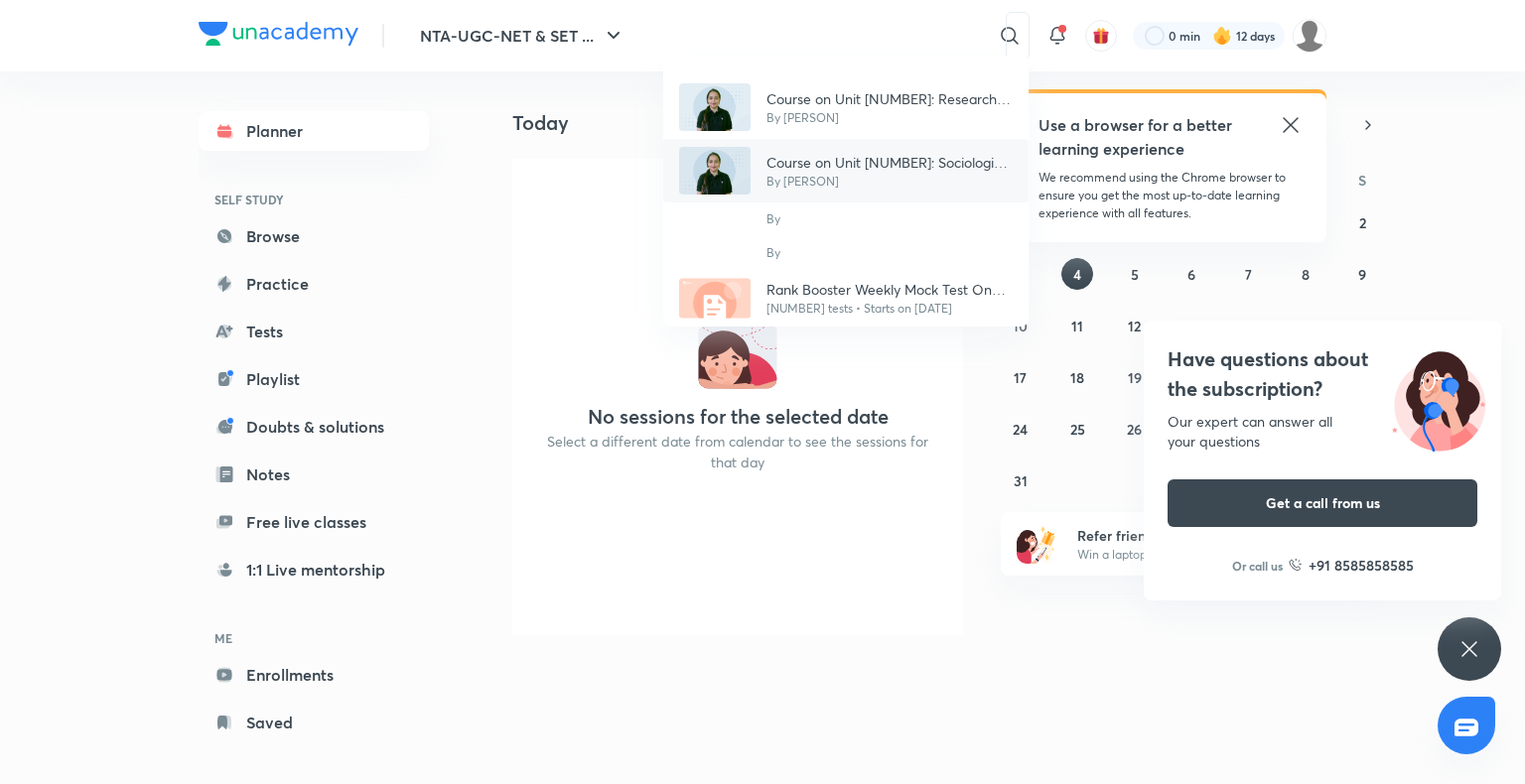 click on "By [PERSON]" at bounding box center (890, 182) 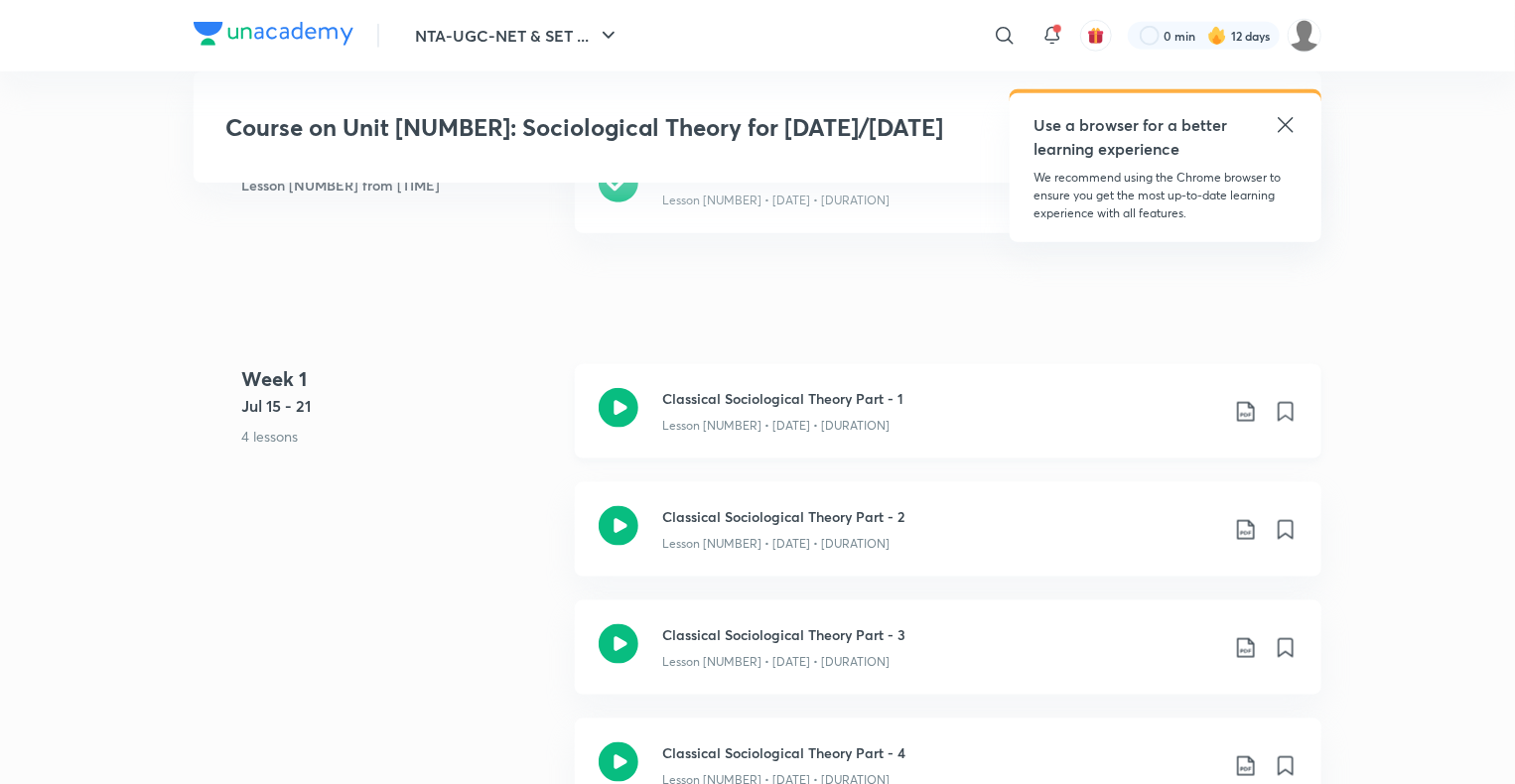 scroll, scrollTop: 988, scrollLeft: 0, axis: vertical 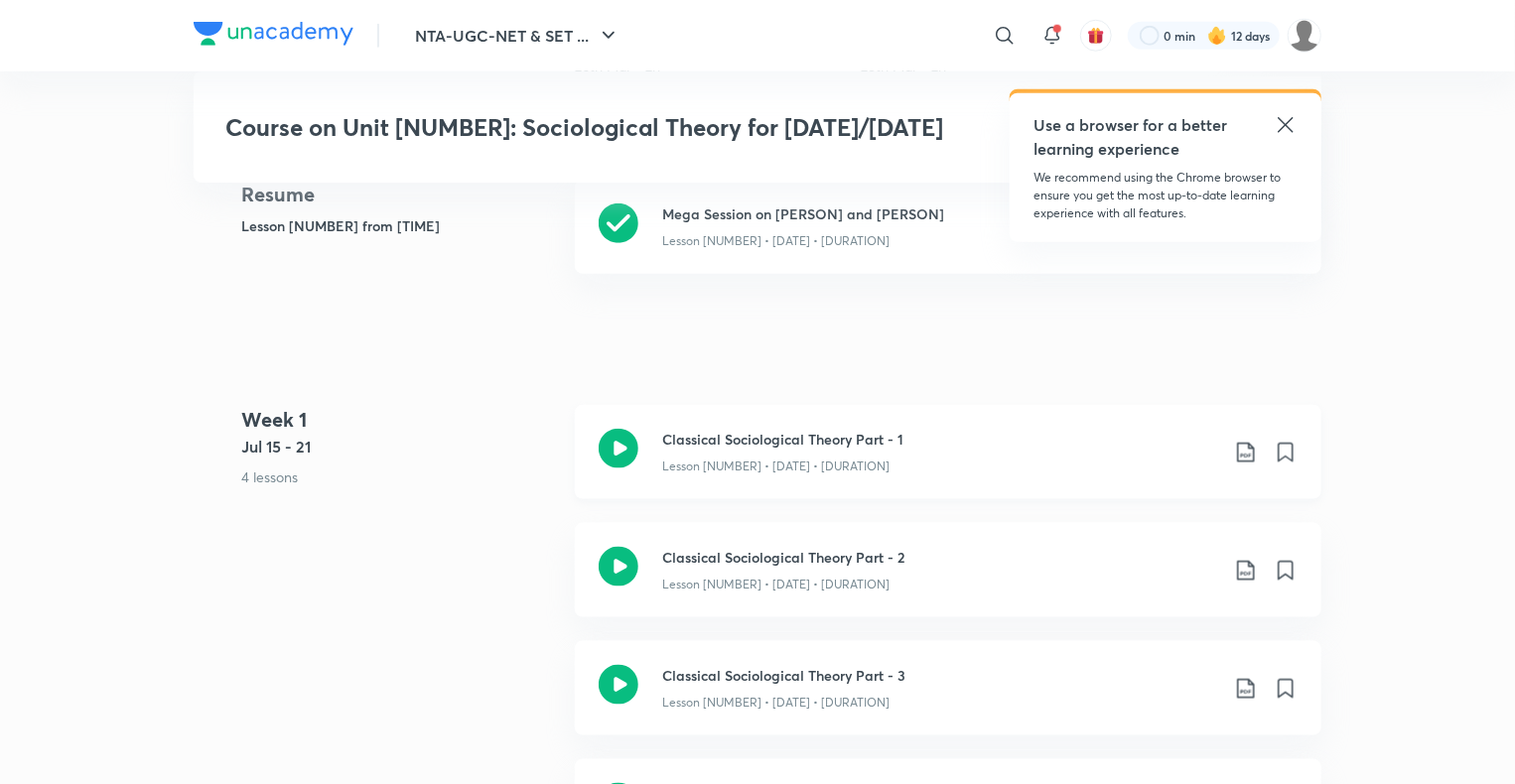 click 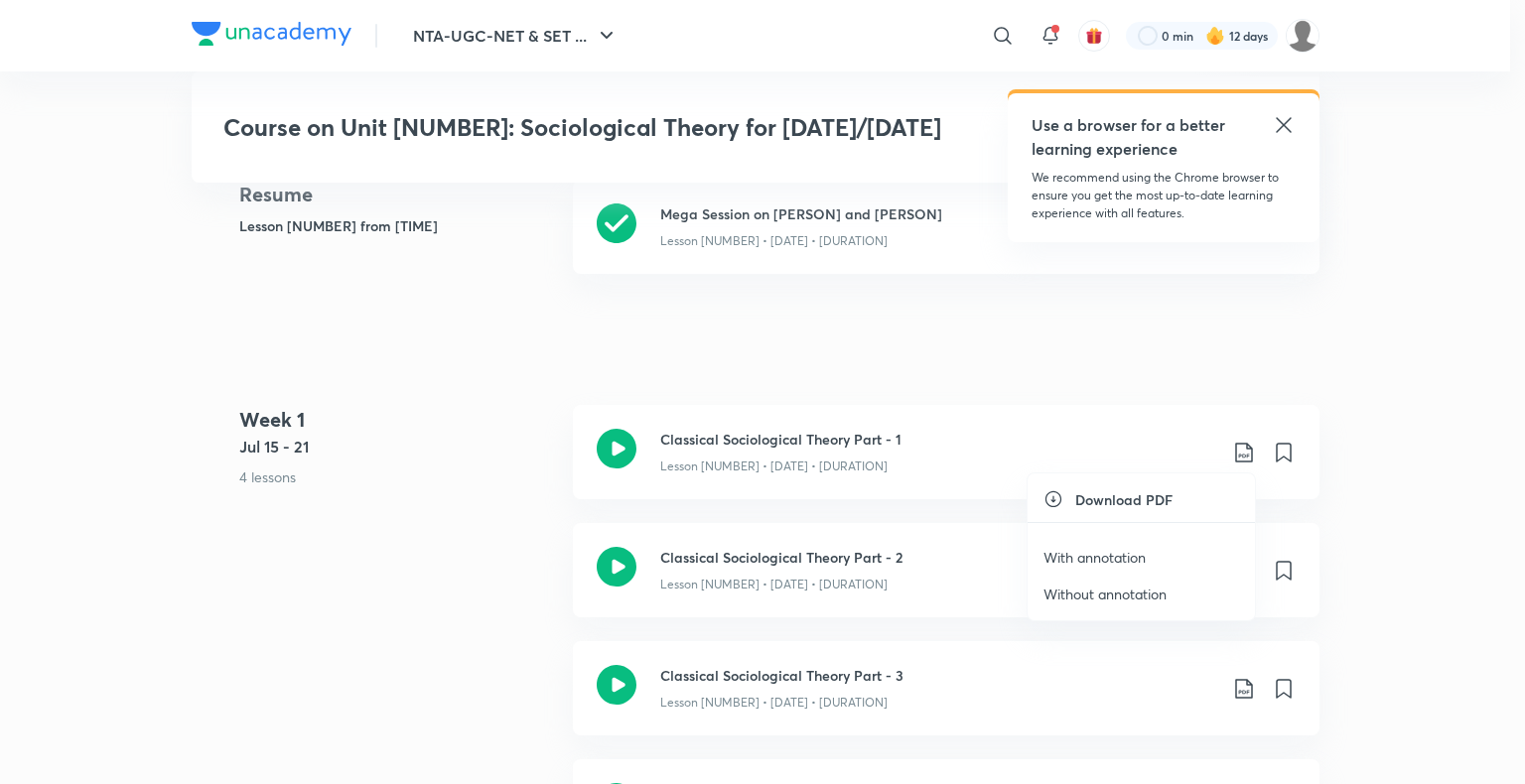click on "With annotation" at bounding box center (1094, 557) 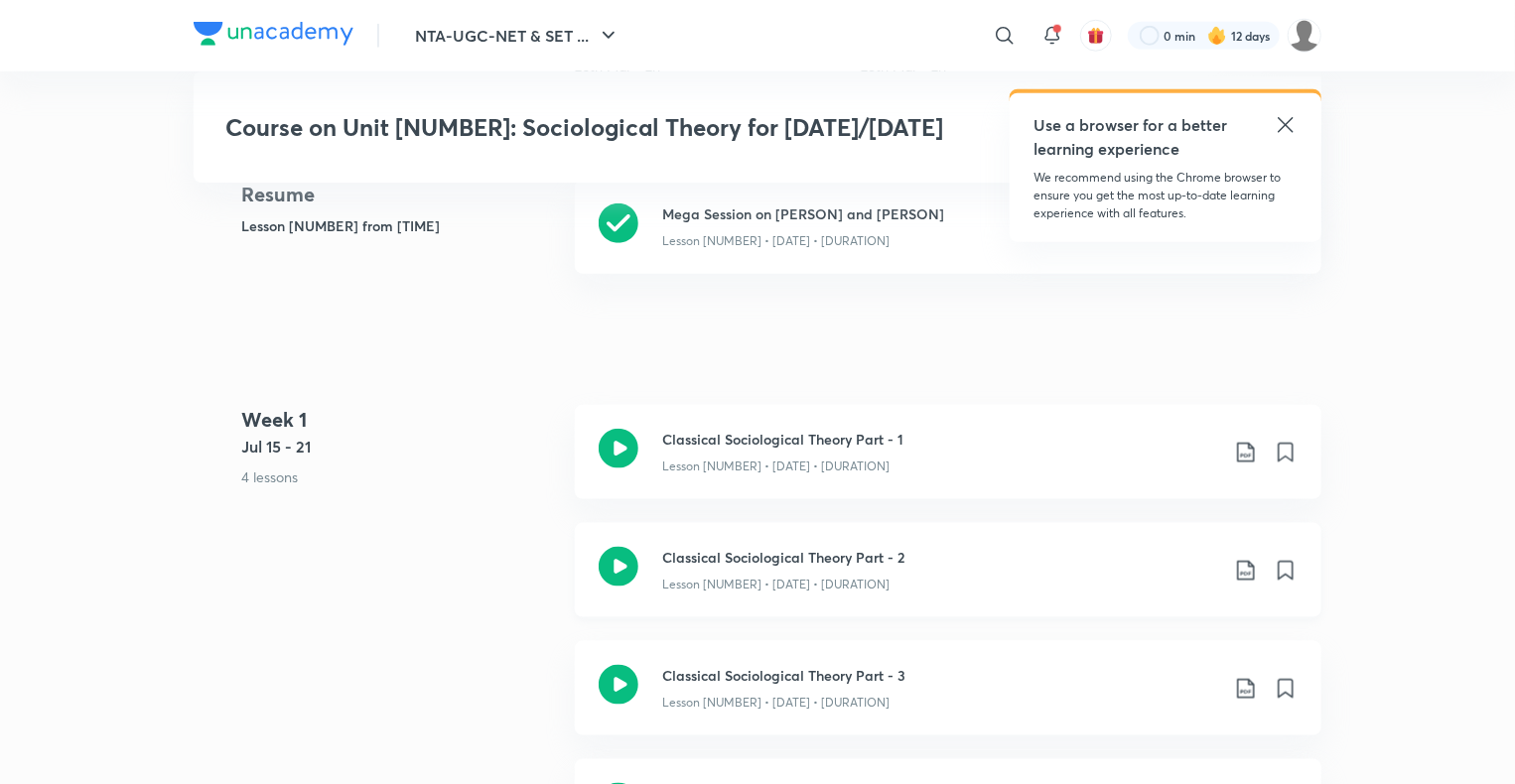 scroll, scrollTop: 1204, scrollLeft: 0, axis: vertical 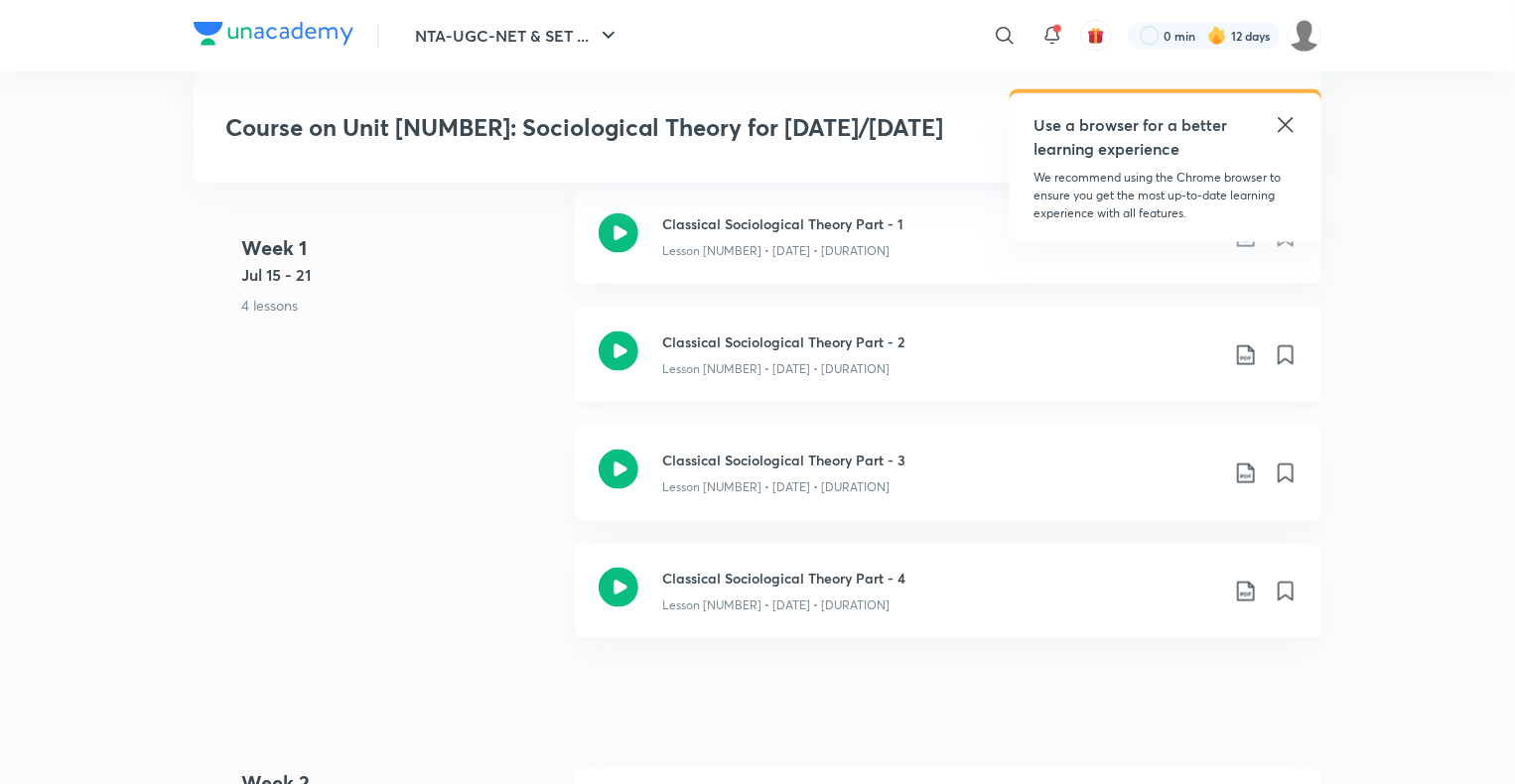click 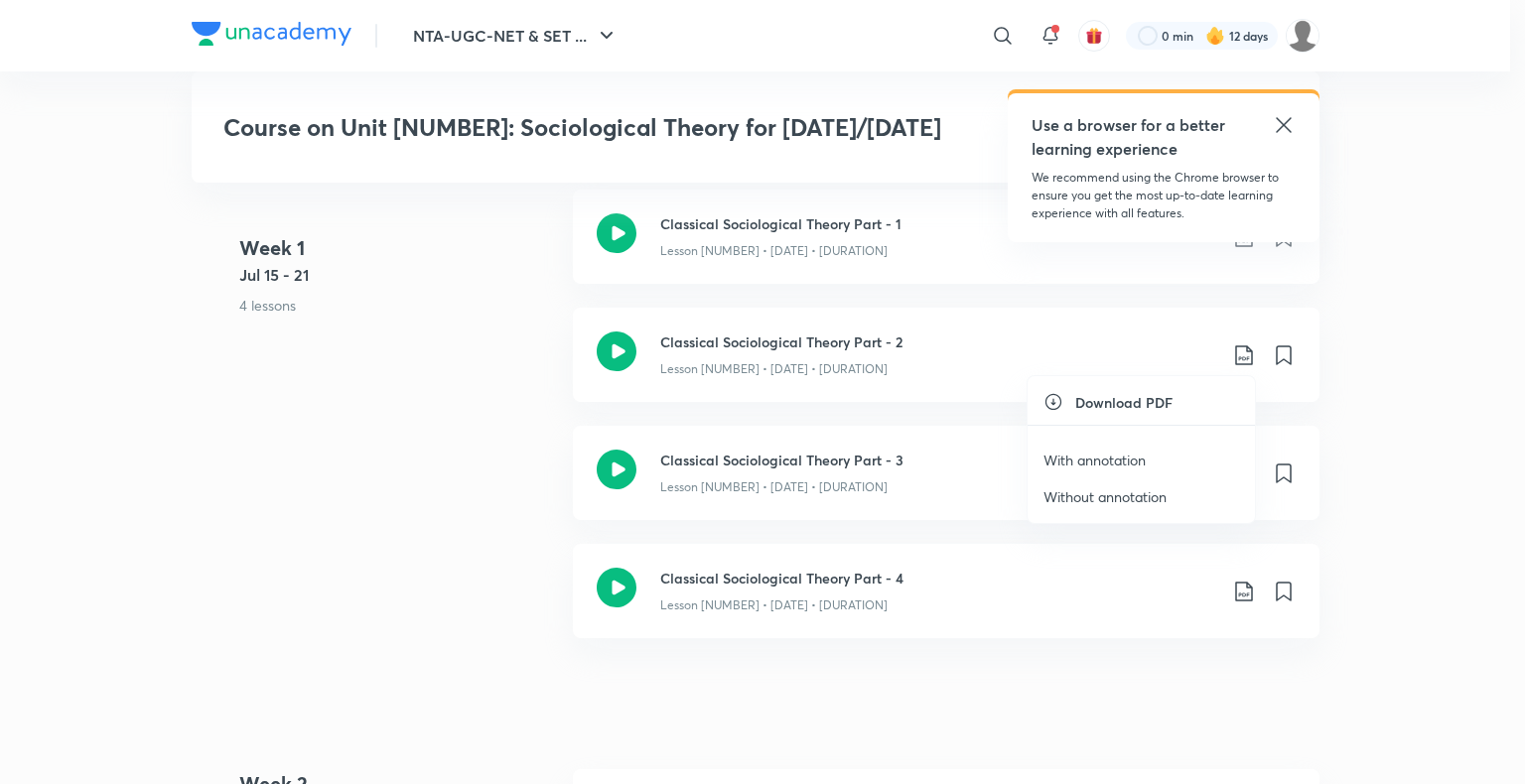 click on "With annotation" at bounding box center [1094, 459] 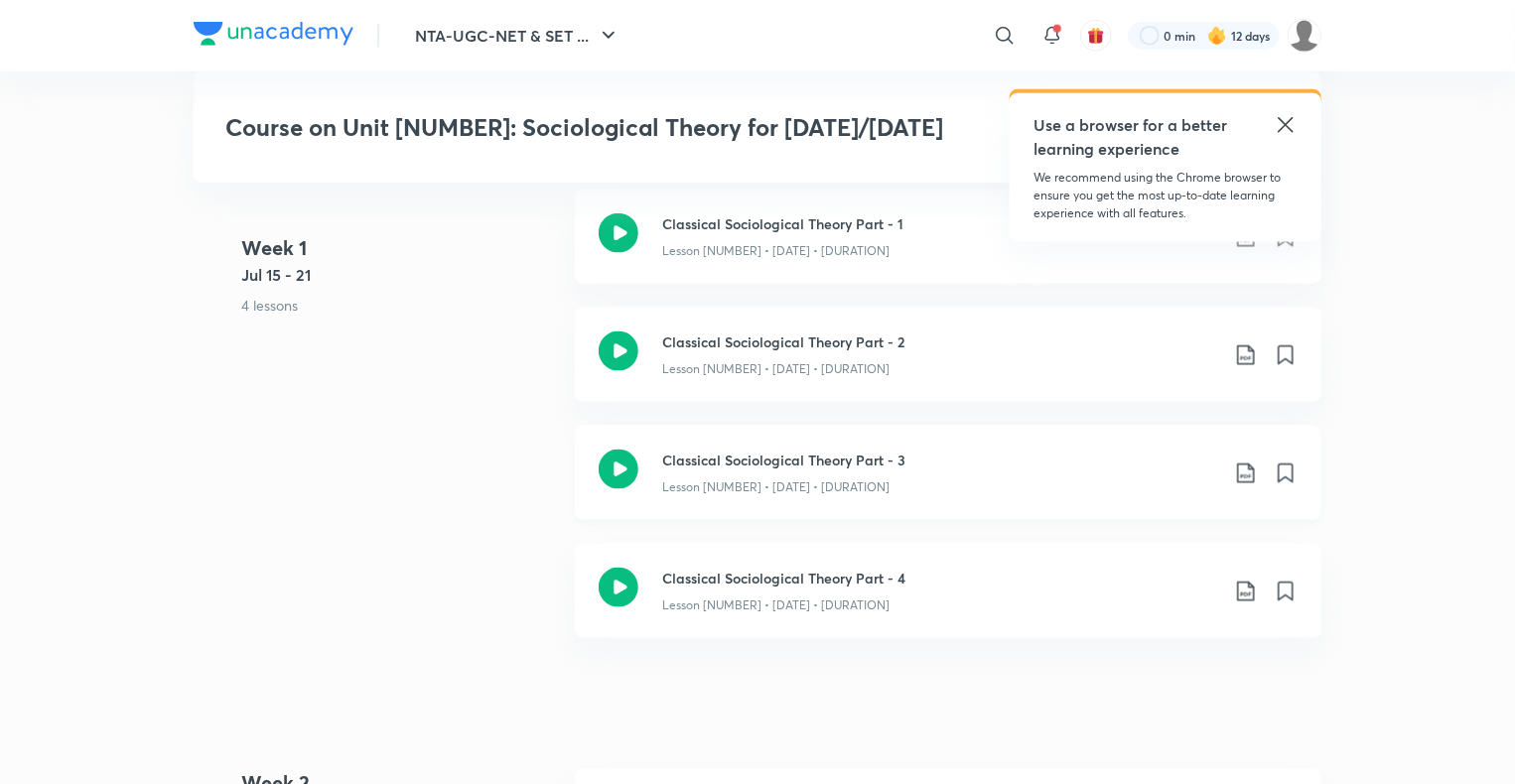 click 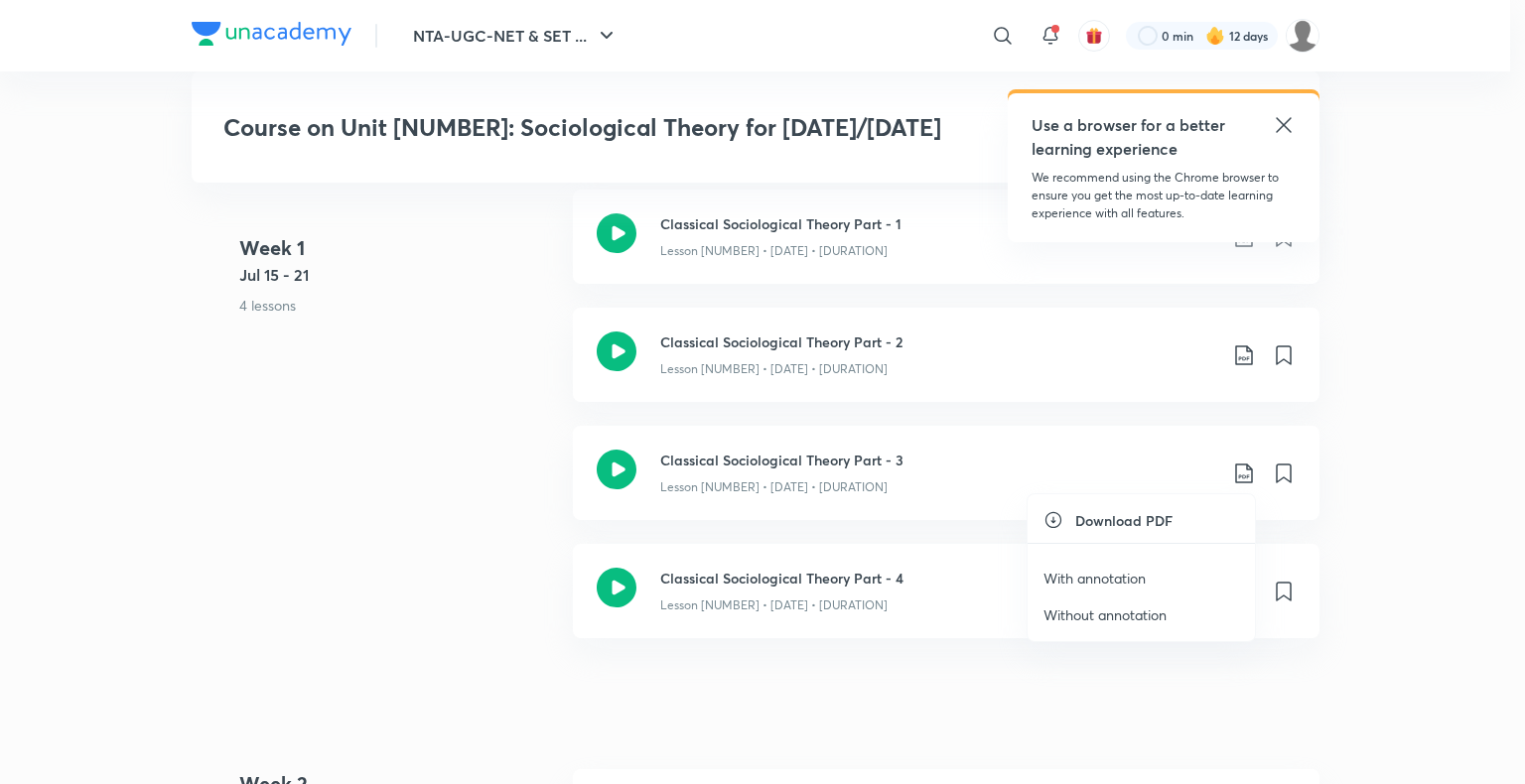 click on "With annotation" at bounding box center (1094, 578) 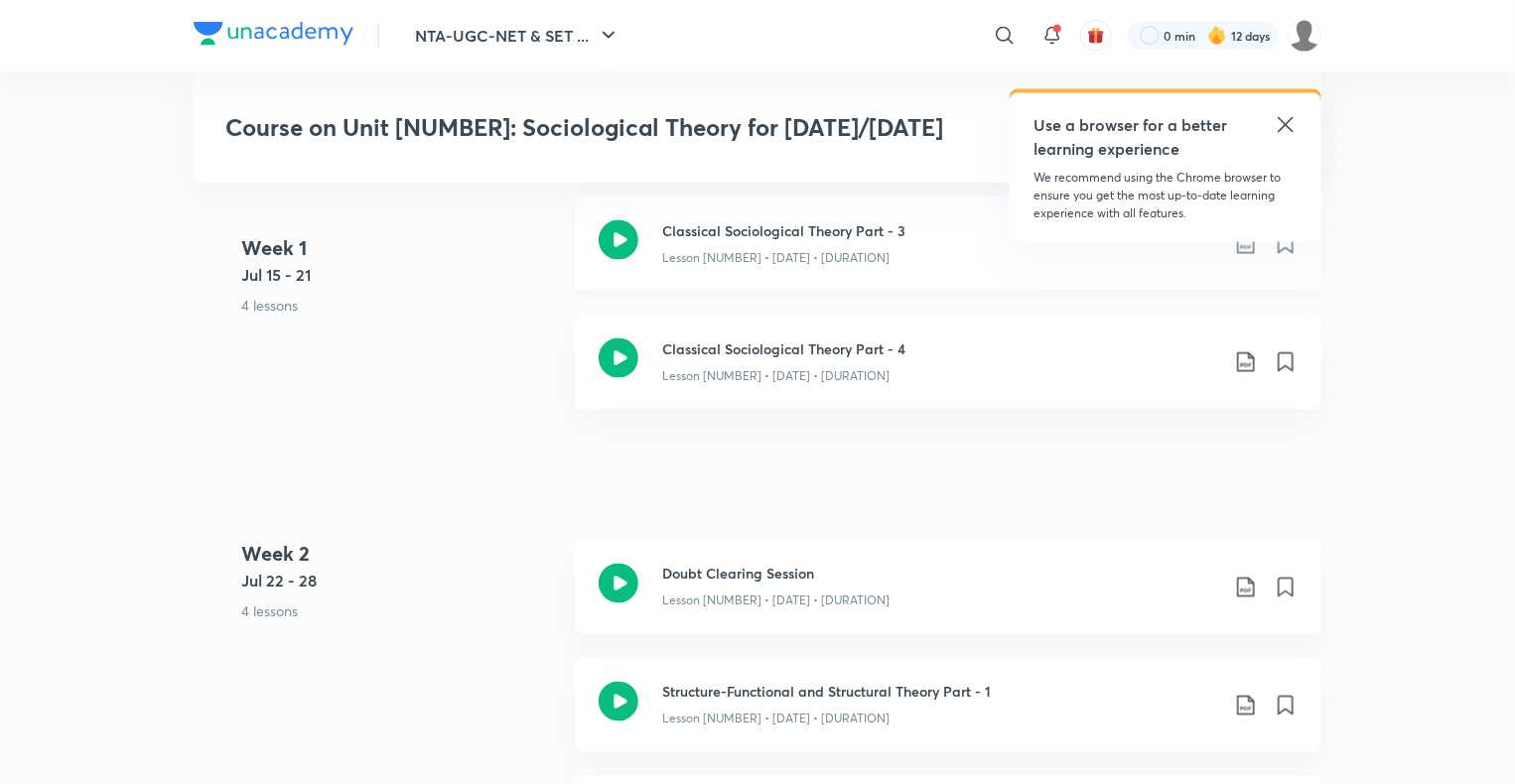 scroll, scrollTop: 1422, scrollLeft: 0, axis: vertical 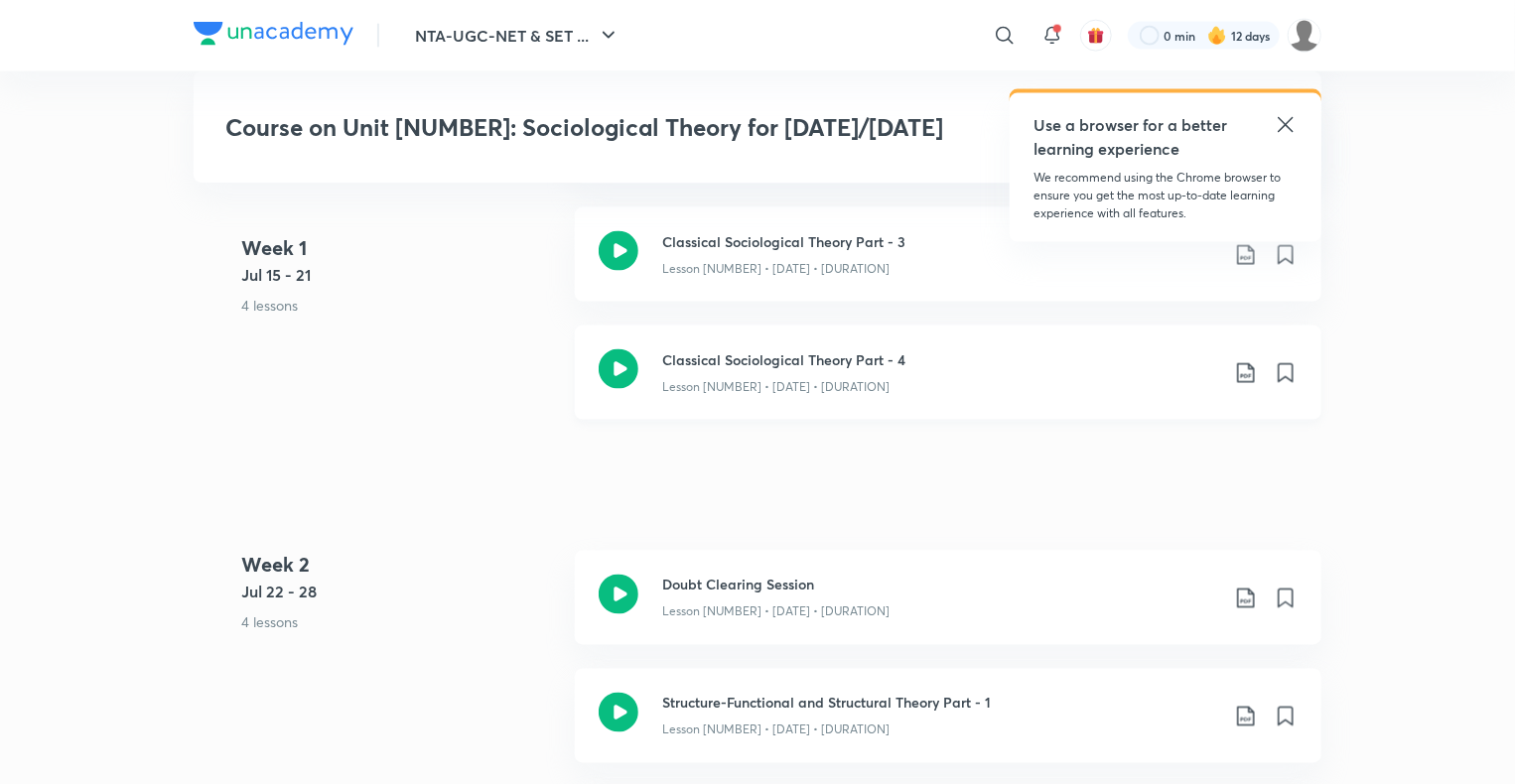 click 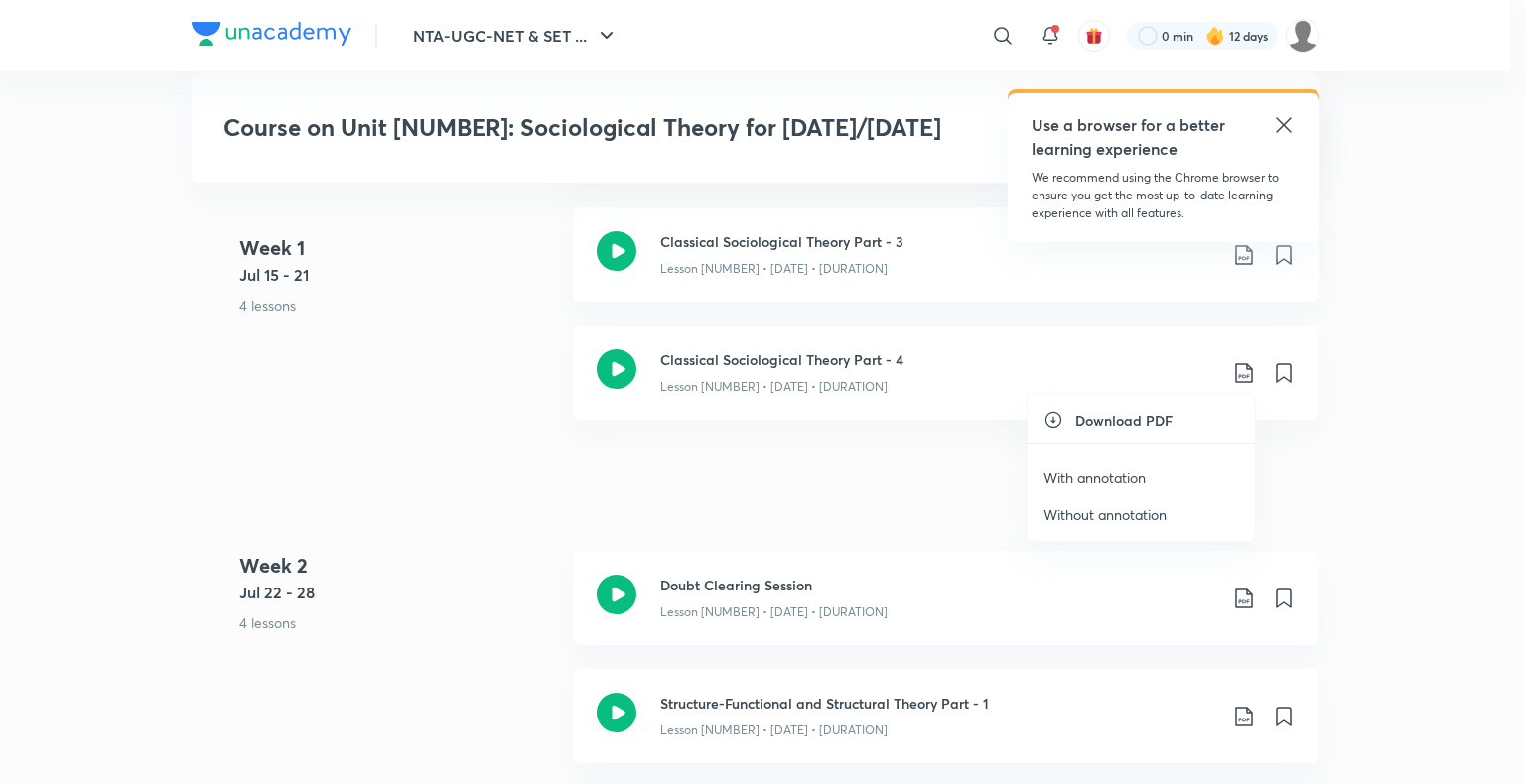 click on "With annotation" at bounding box center [1094, 477] 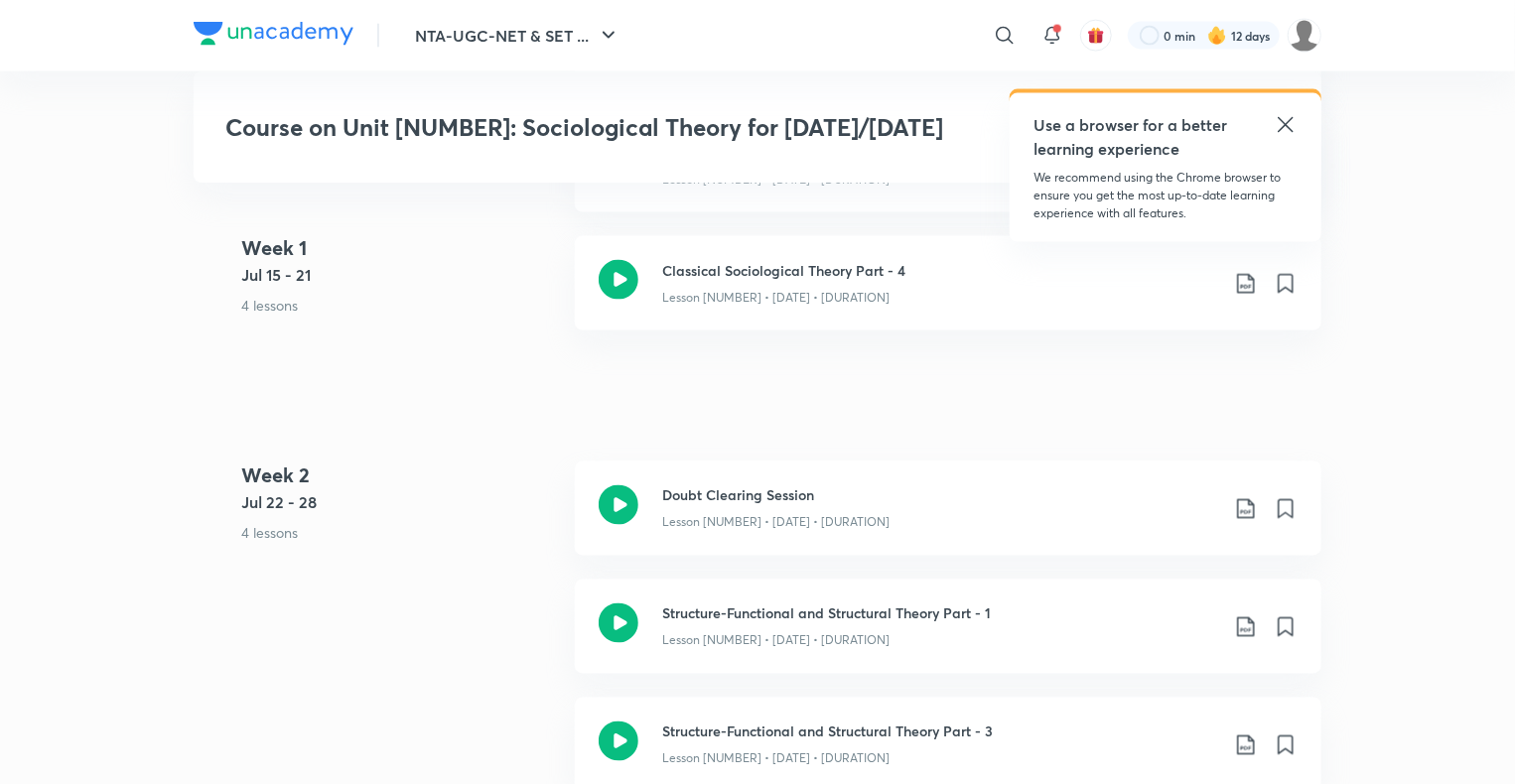 scroll, scrollTop: 1551, scrollLeft: 0, axis: vertical 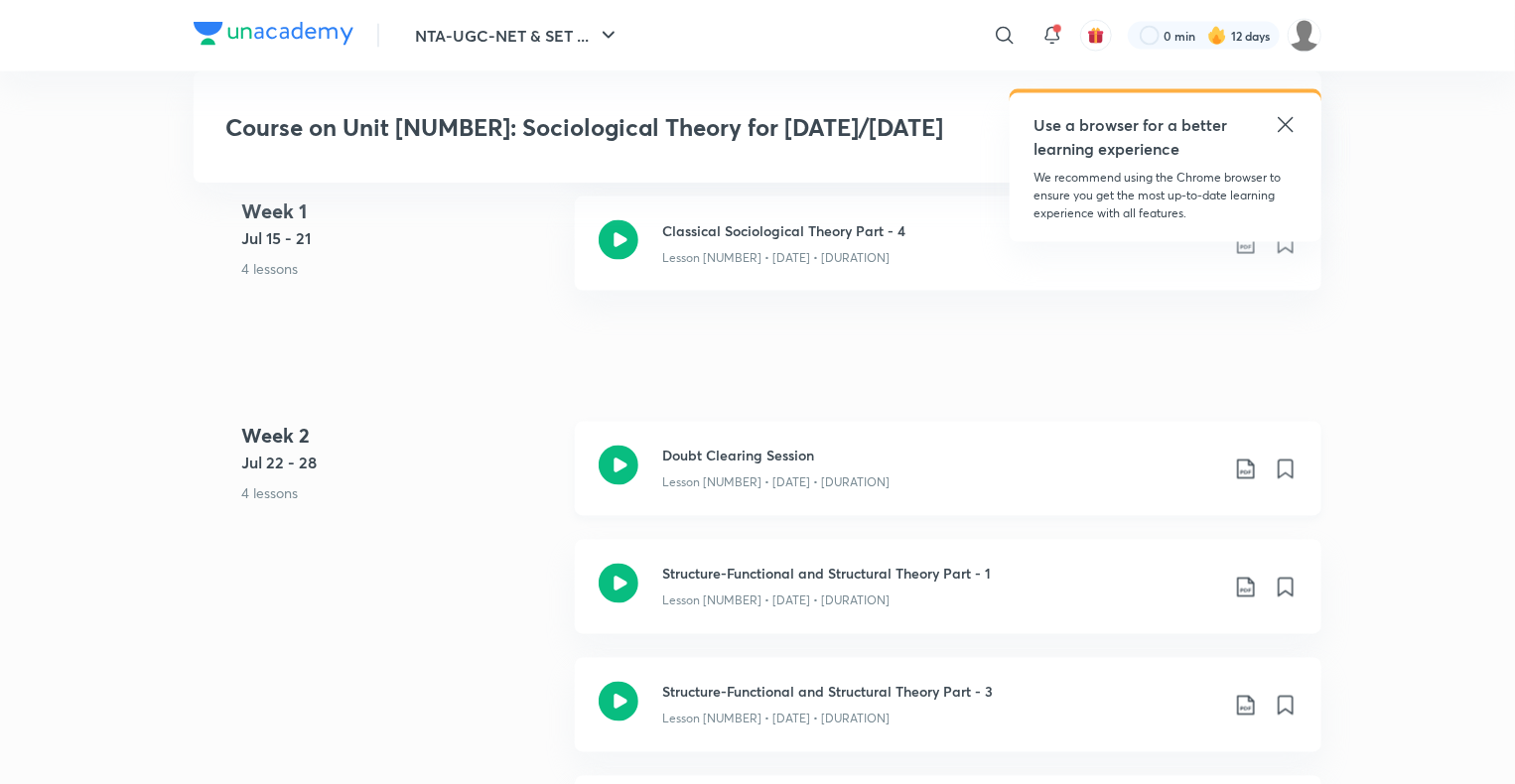 click 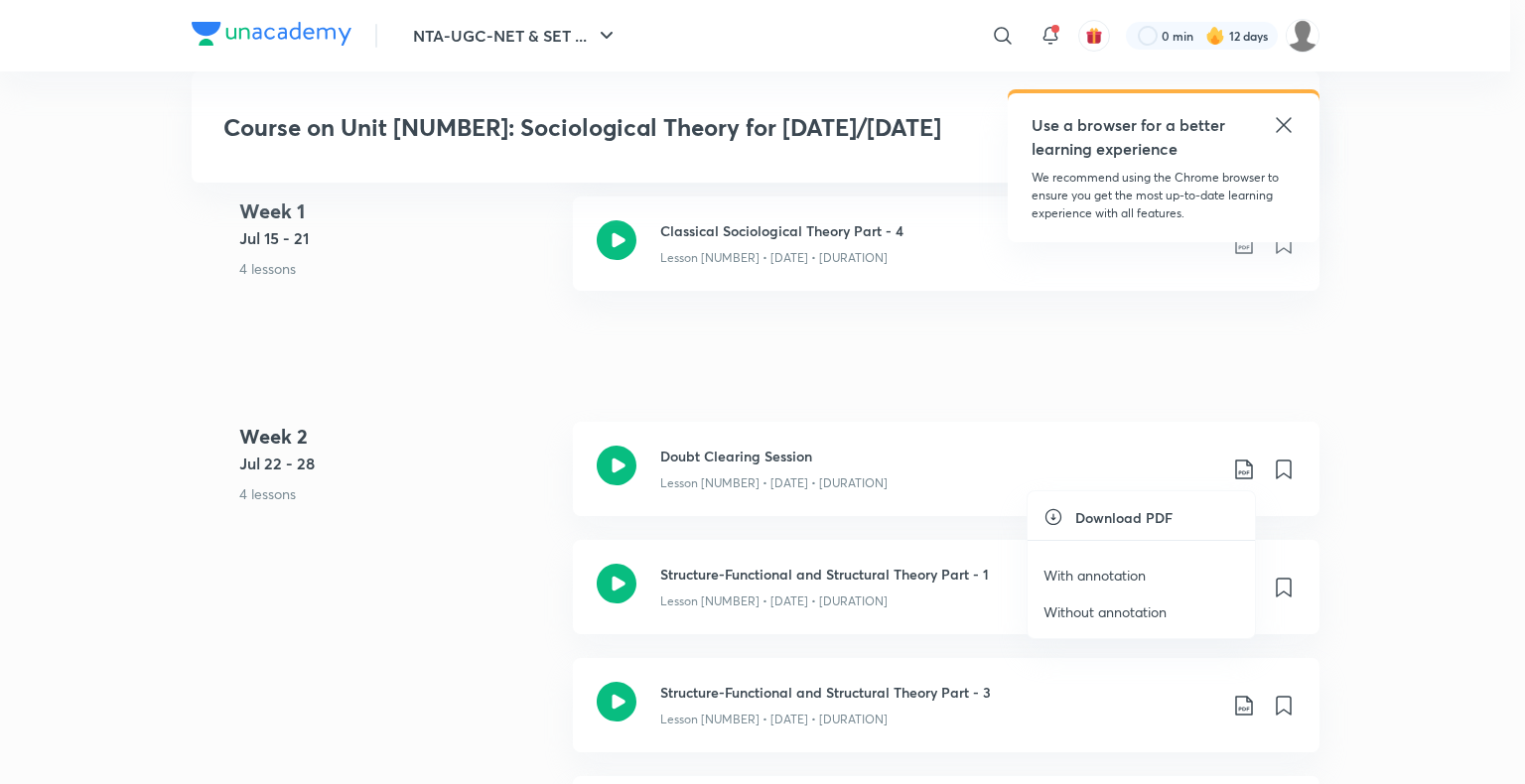 click on "With annotation" at bounding box center (1094, 575) 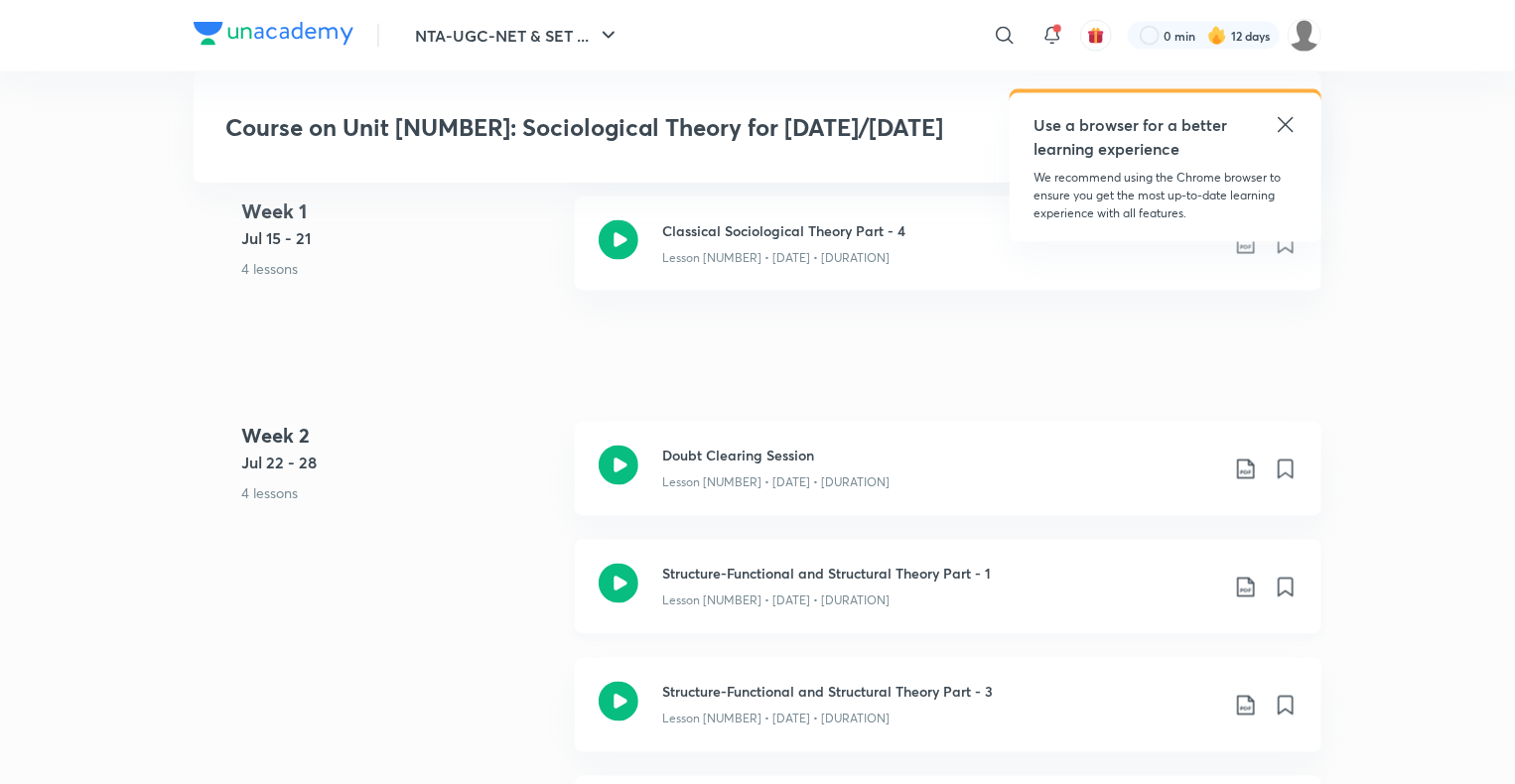 click 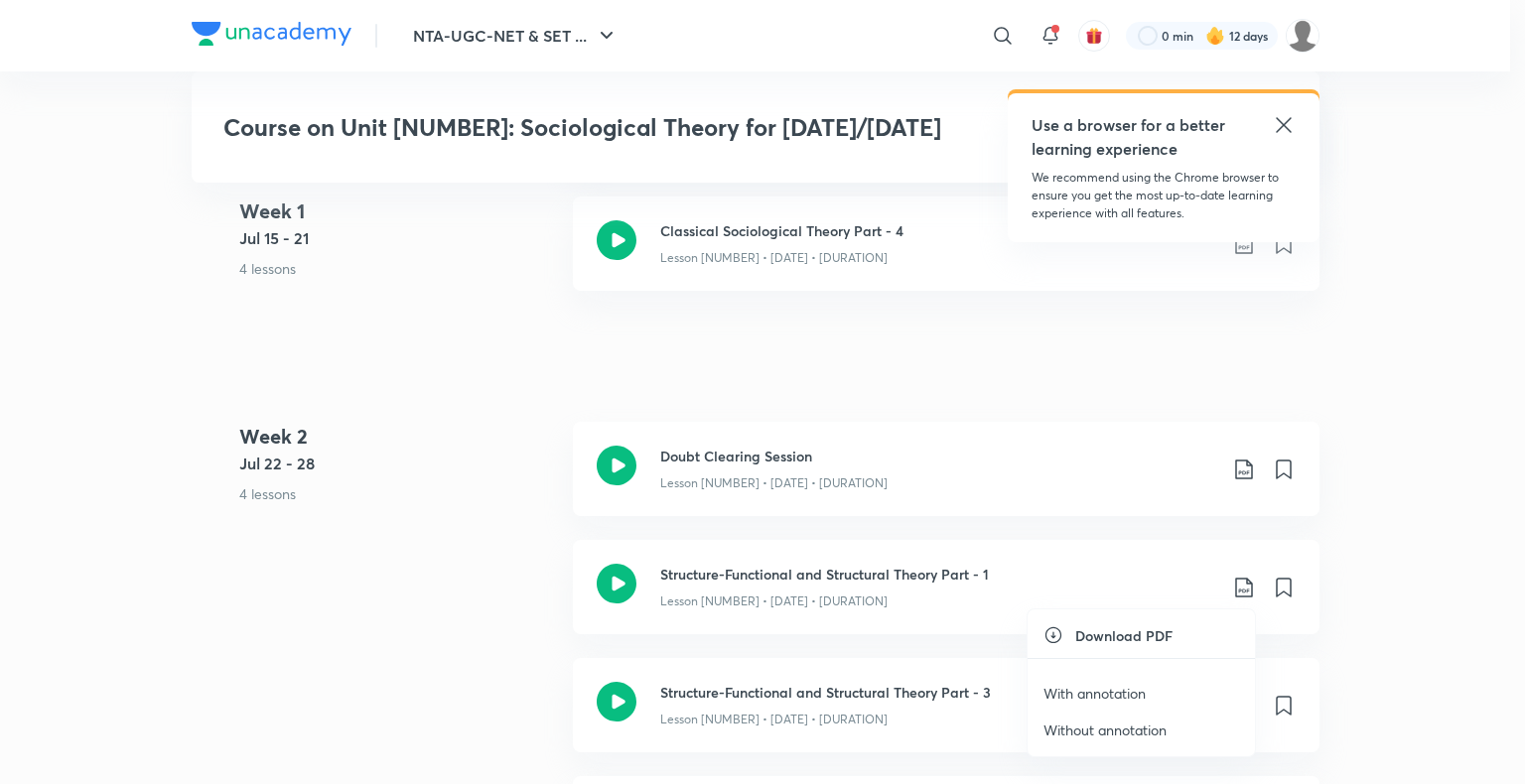 click on "With annotation" at bounding box center [1094, 693] 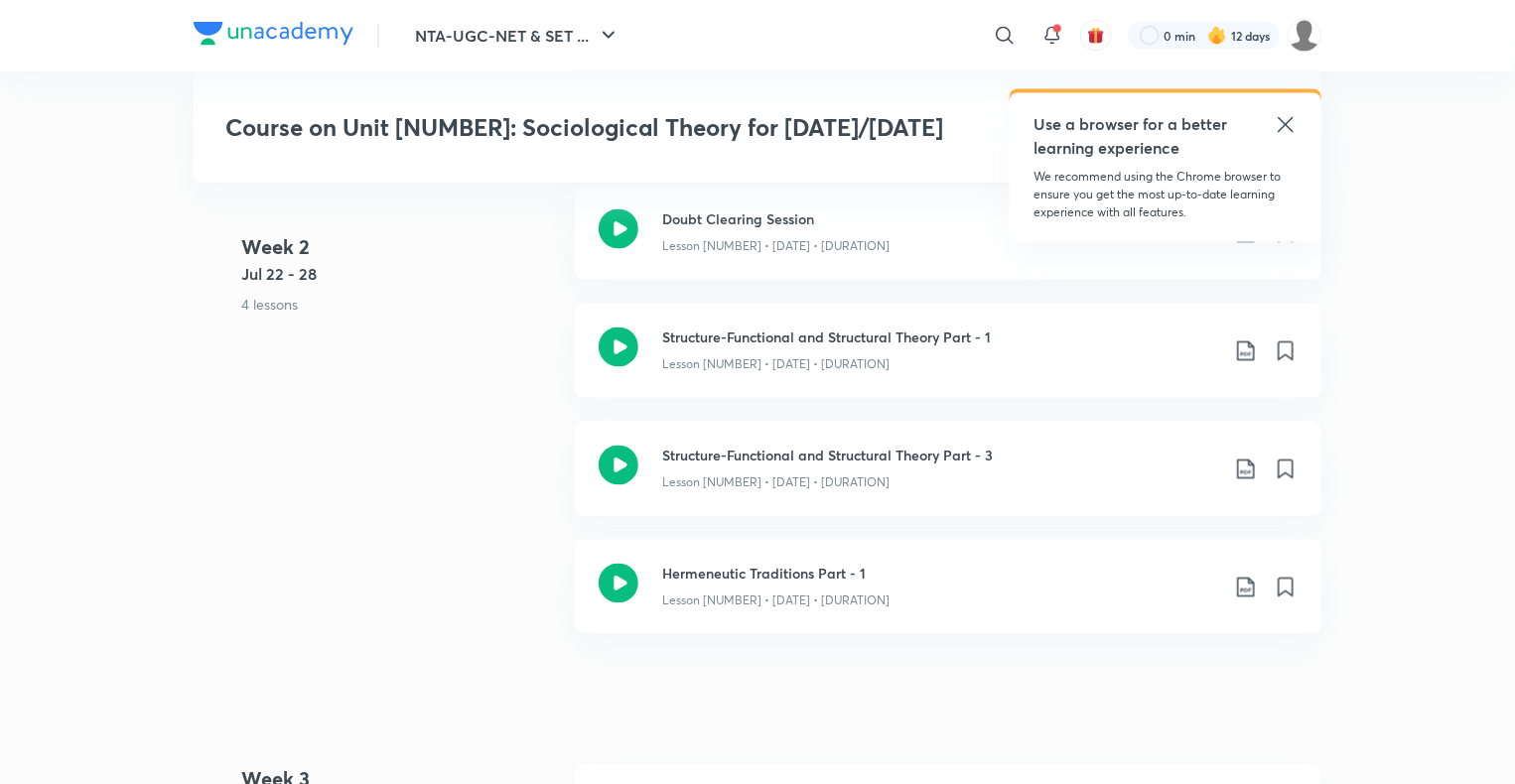 scroll, scrollTop: 1826, scrollLeft: 0, axis: vertical 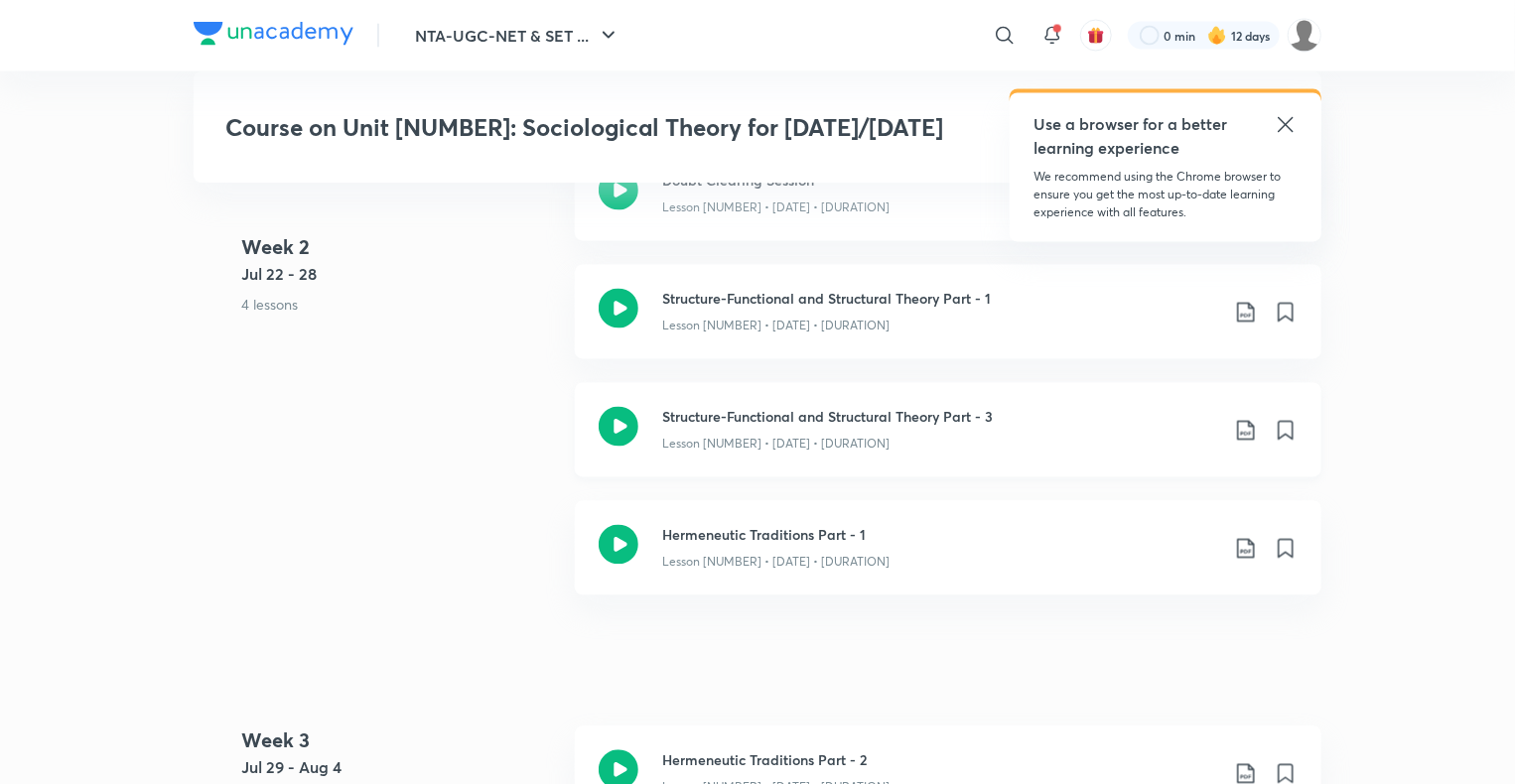 click 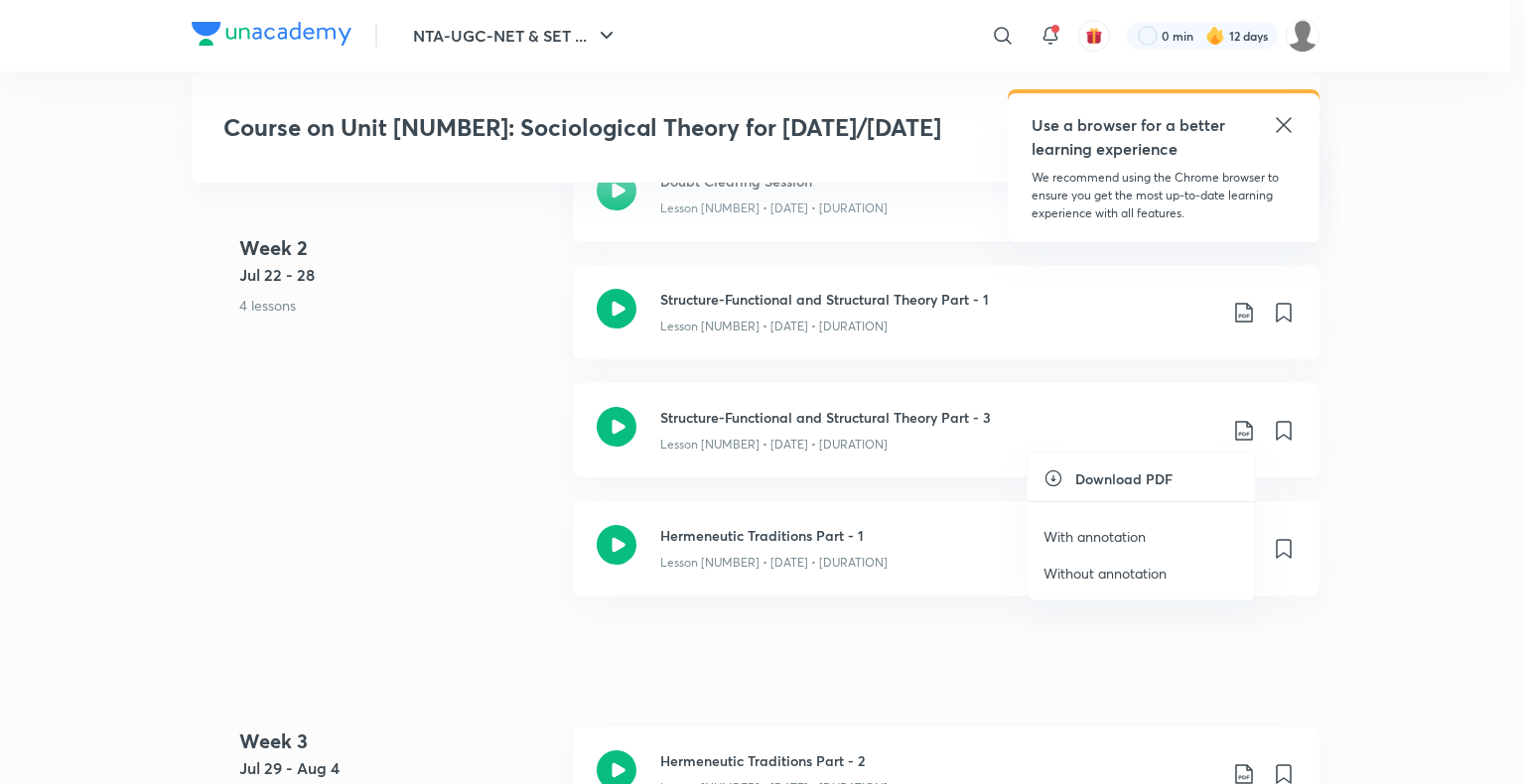 click on "With annotation" at bounding box center (1094, 536) 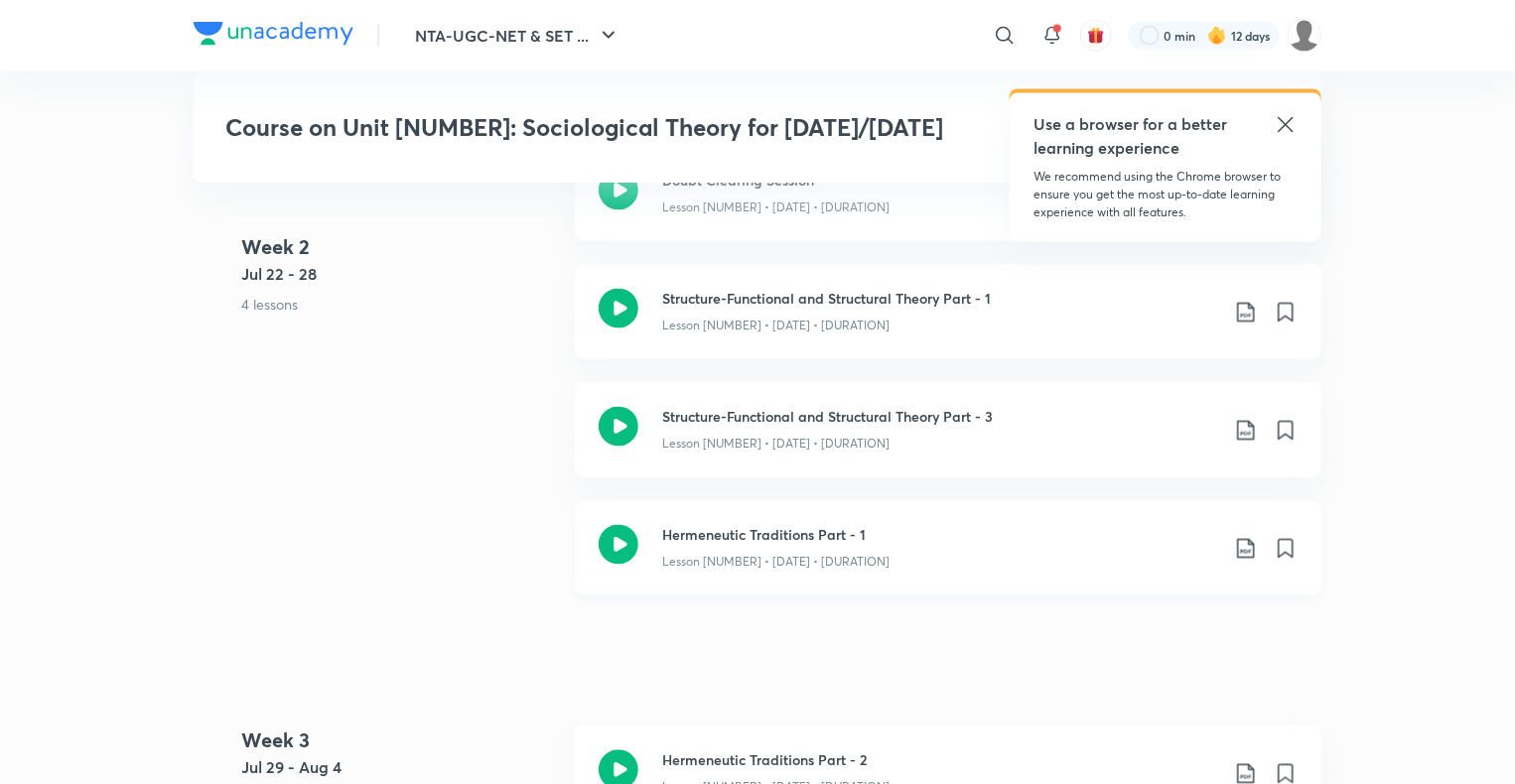 click 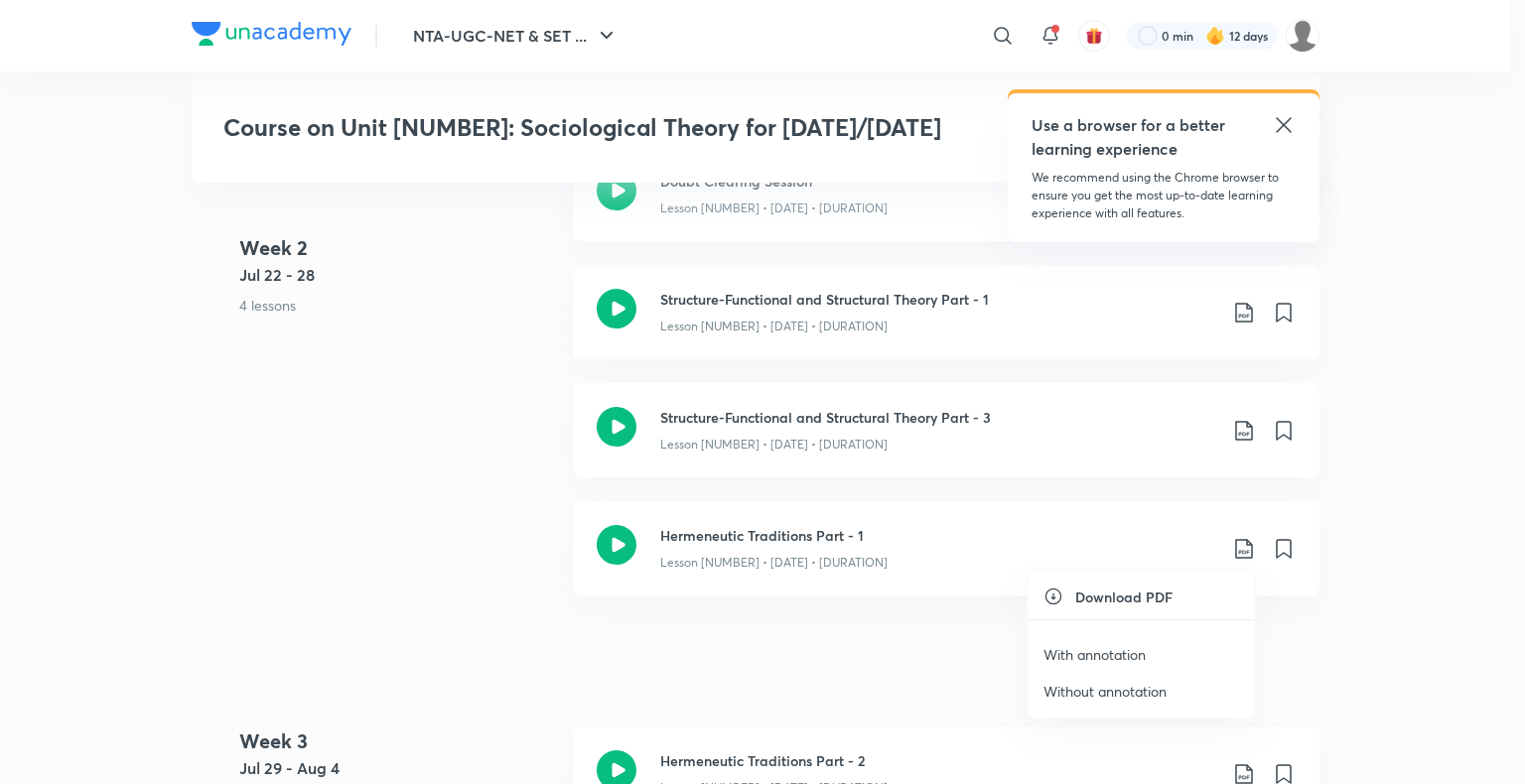 click on "With annotation" at bounding box center [1094, 654] 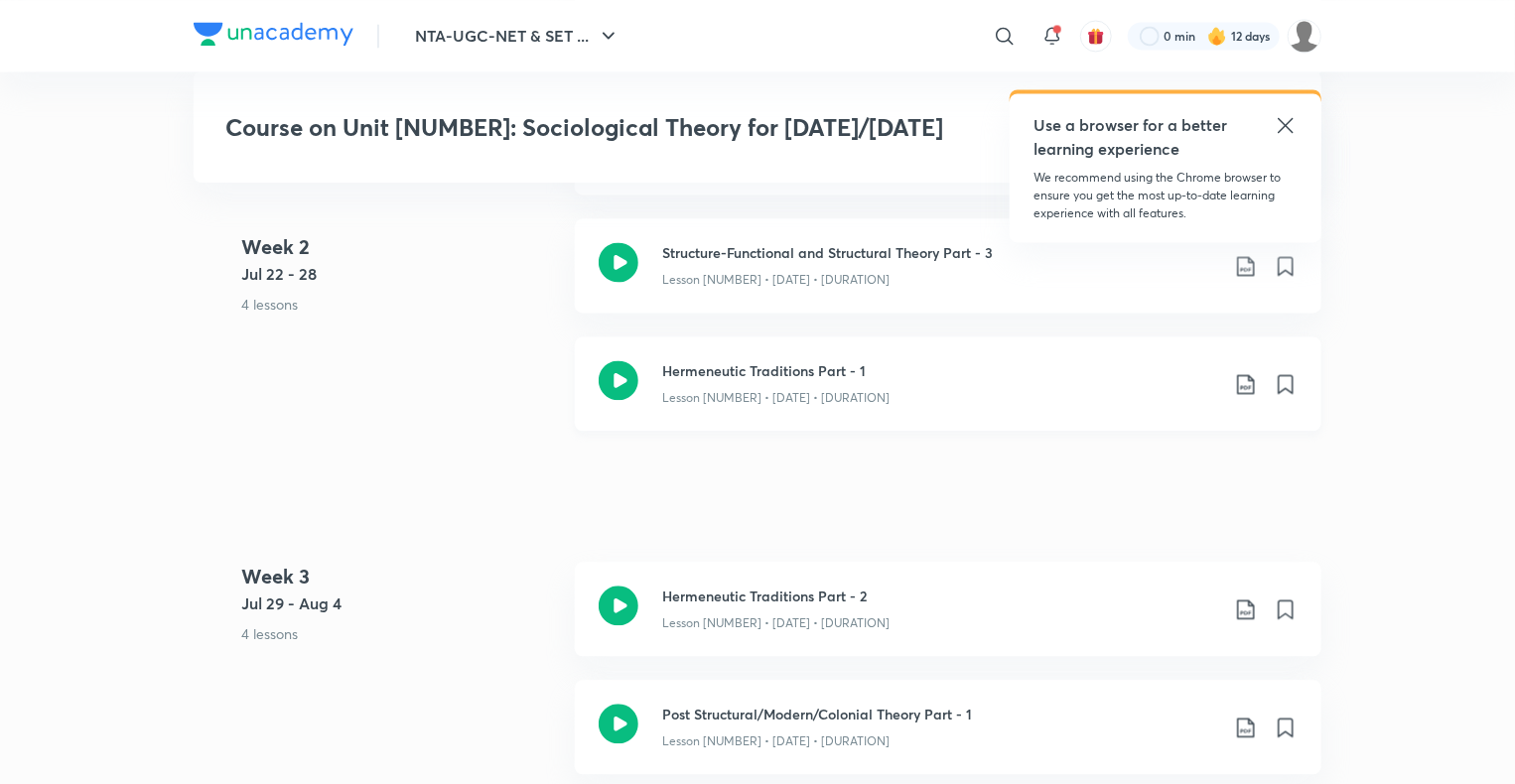 scroll, scrollTop: 2001, scrollLeft: 0, axis: vertical 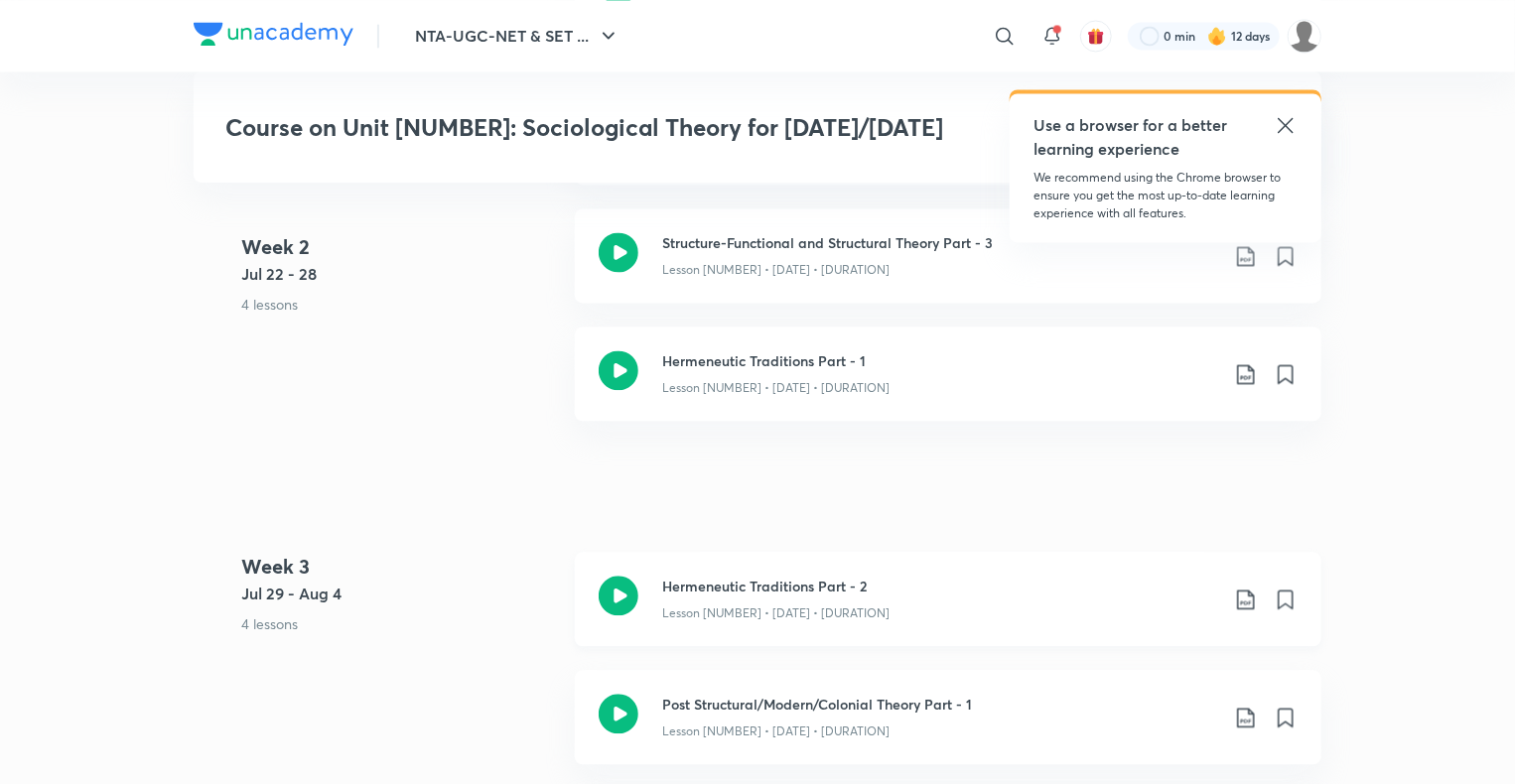 click 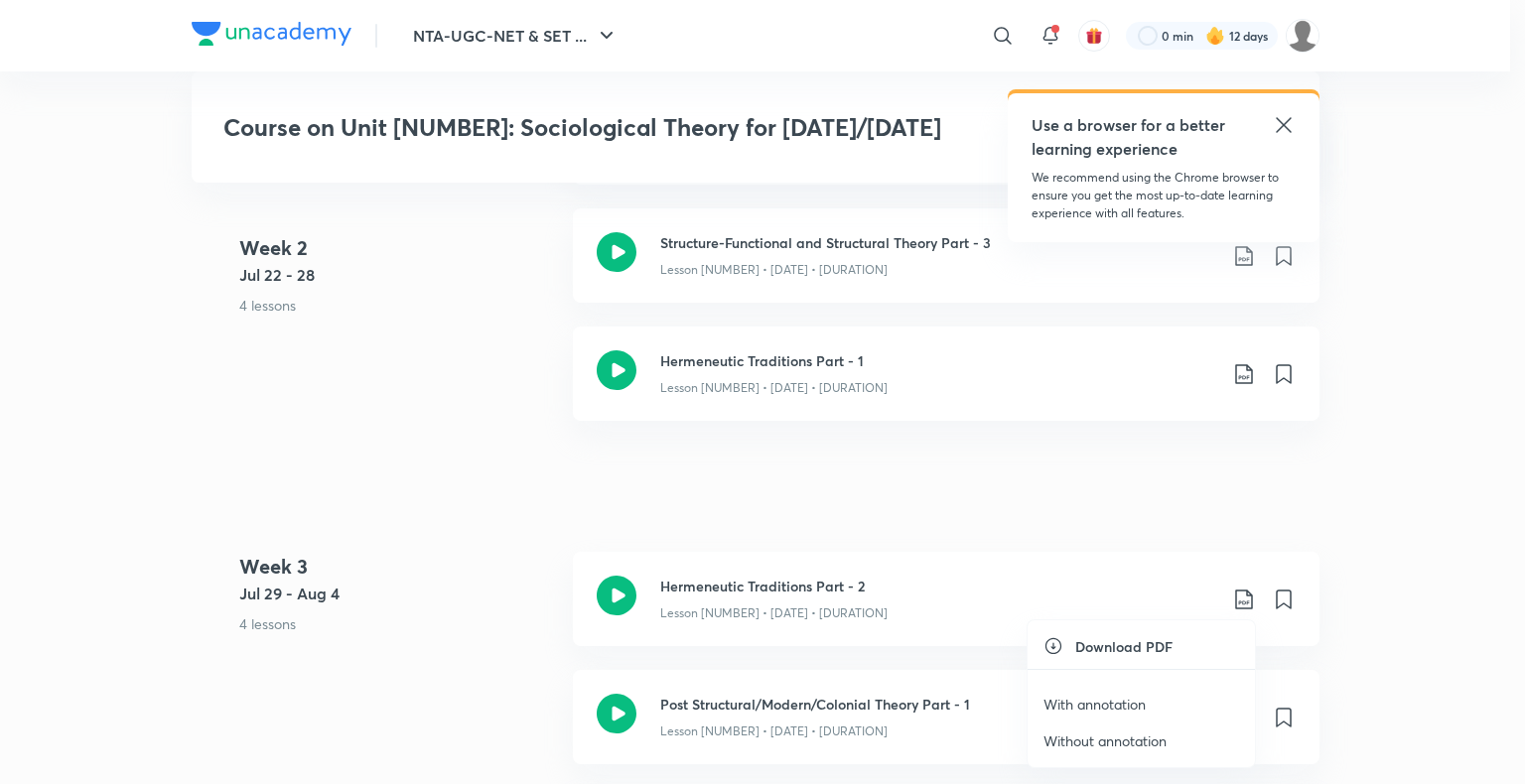 click on "With annotation" at bounding box center (1094, 704) 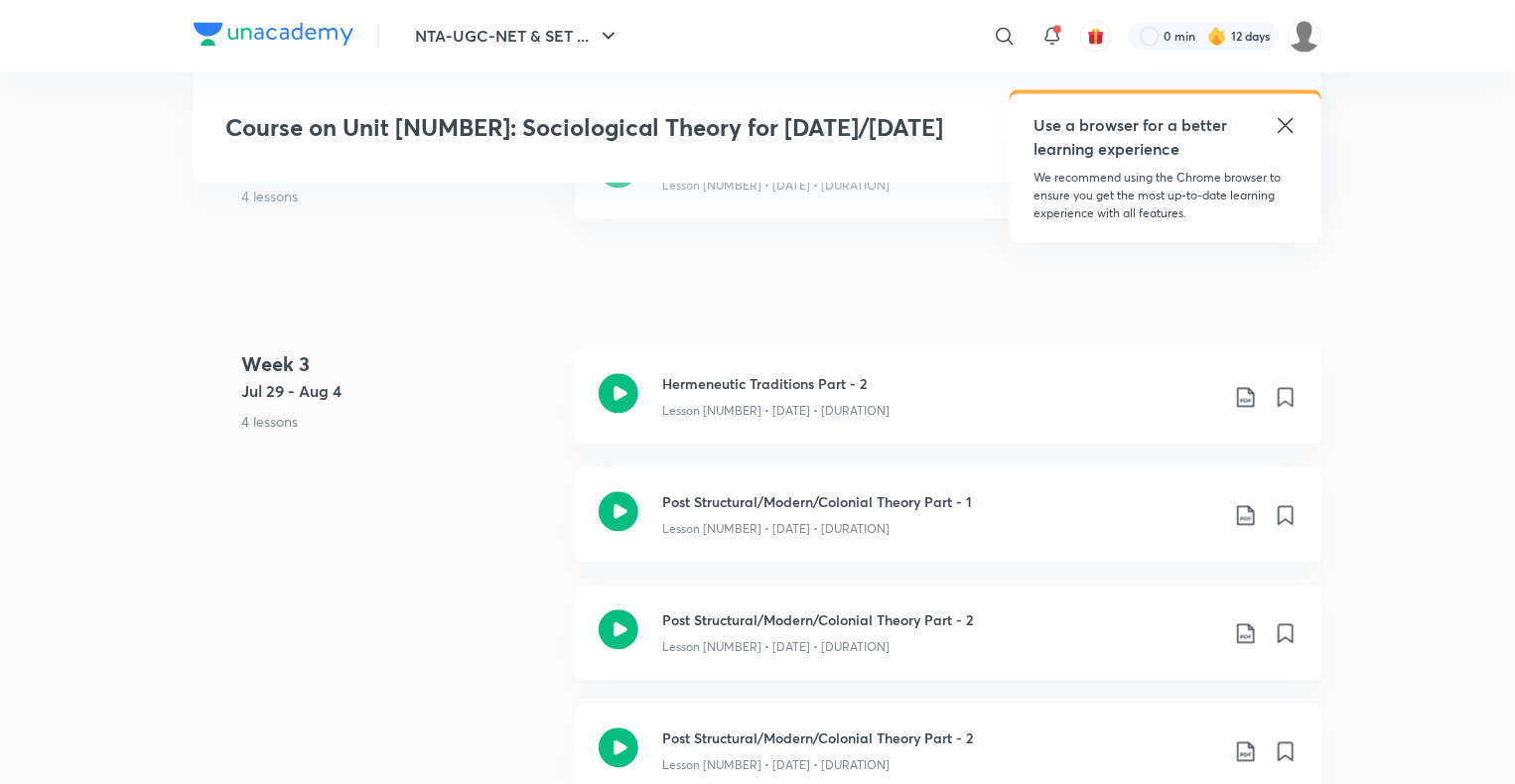 scroll, scrollTop: 2229, scrollLeft: 0, axis: vertical 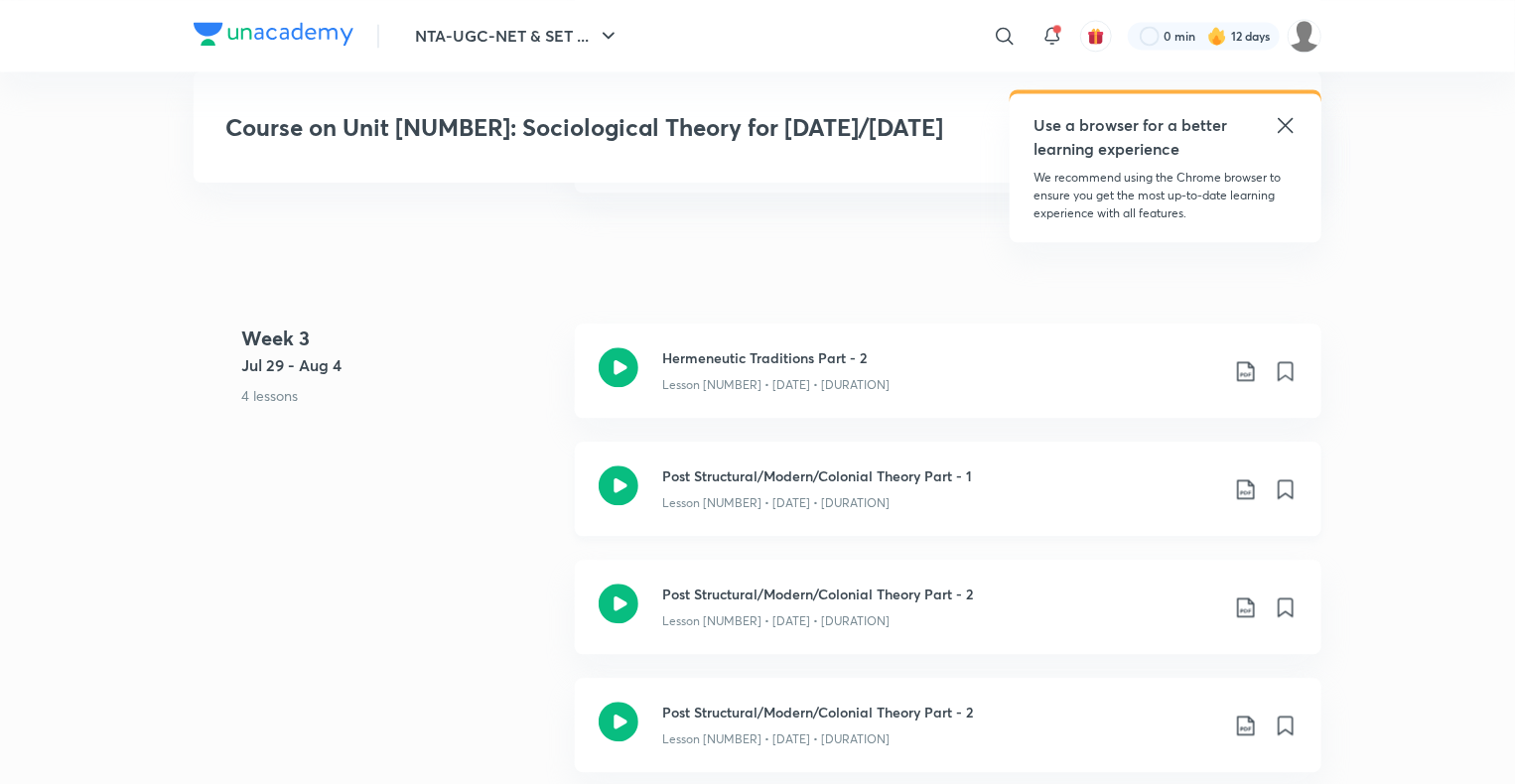 click 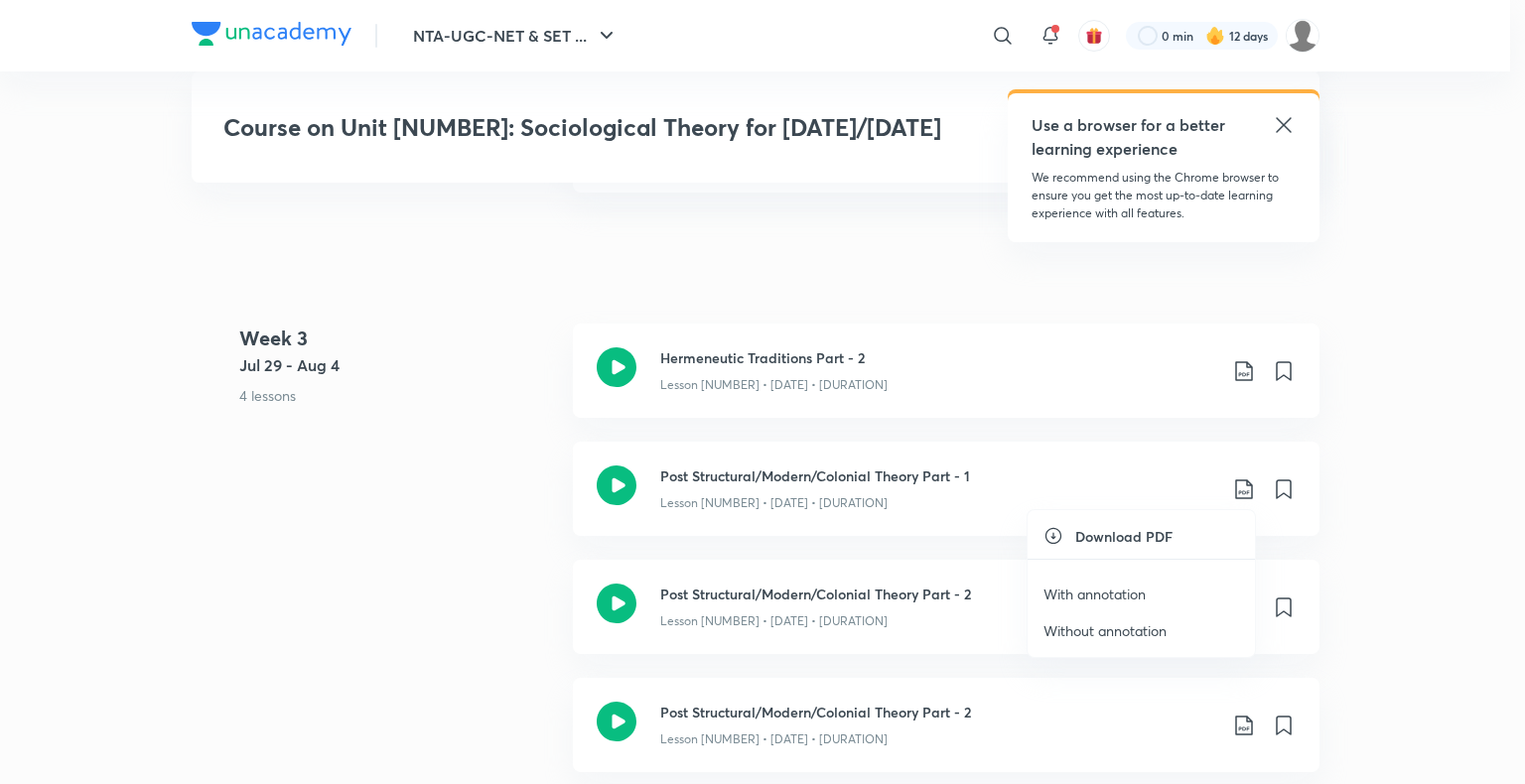 click on "With annotation" at bounding box center [1094, 593] 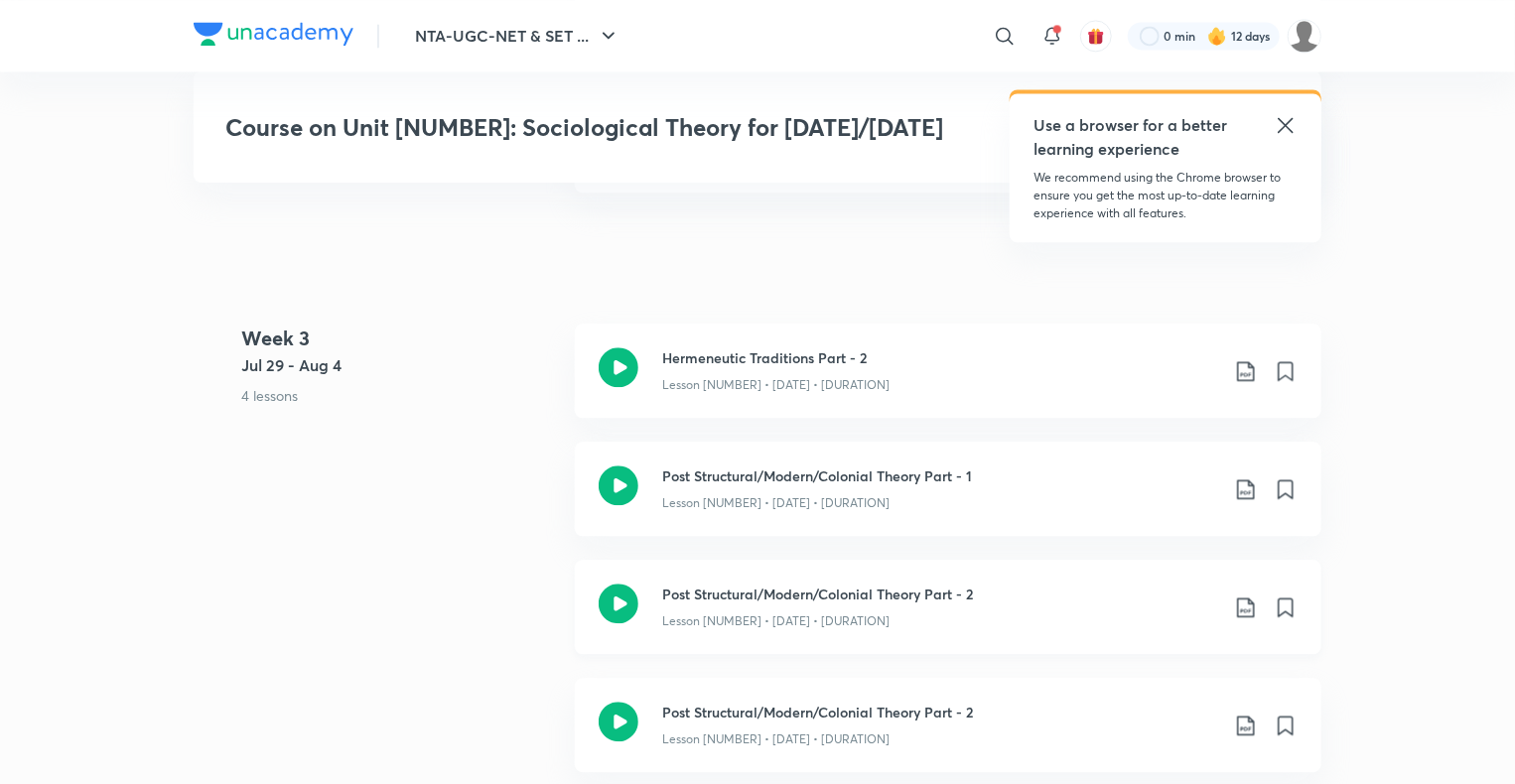 click 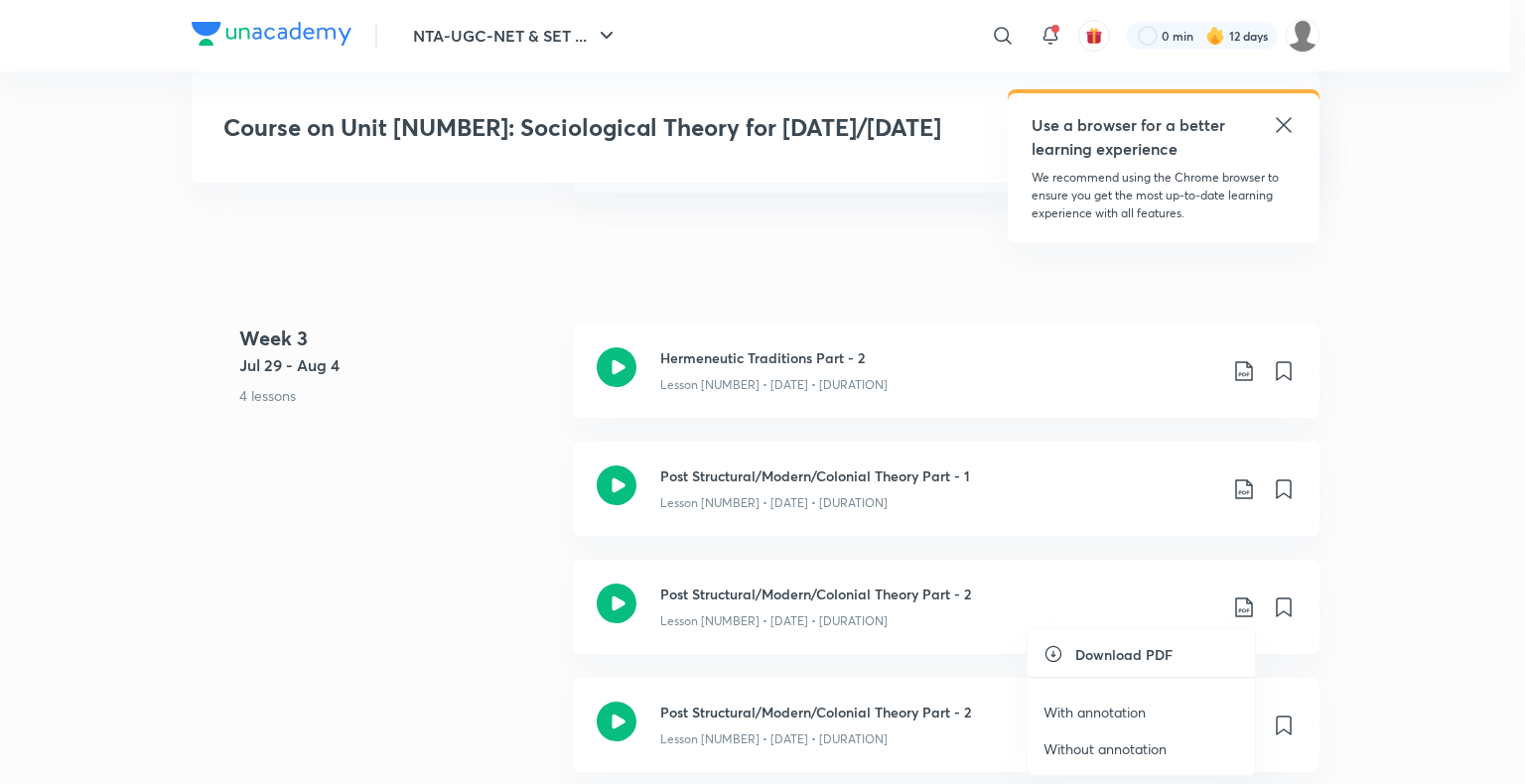 click on "With annotation" at bounding box center [1094, 712] 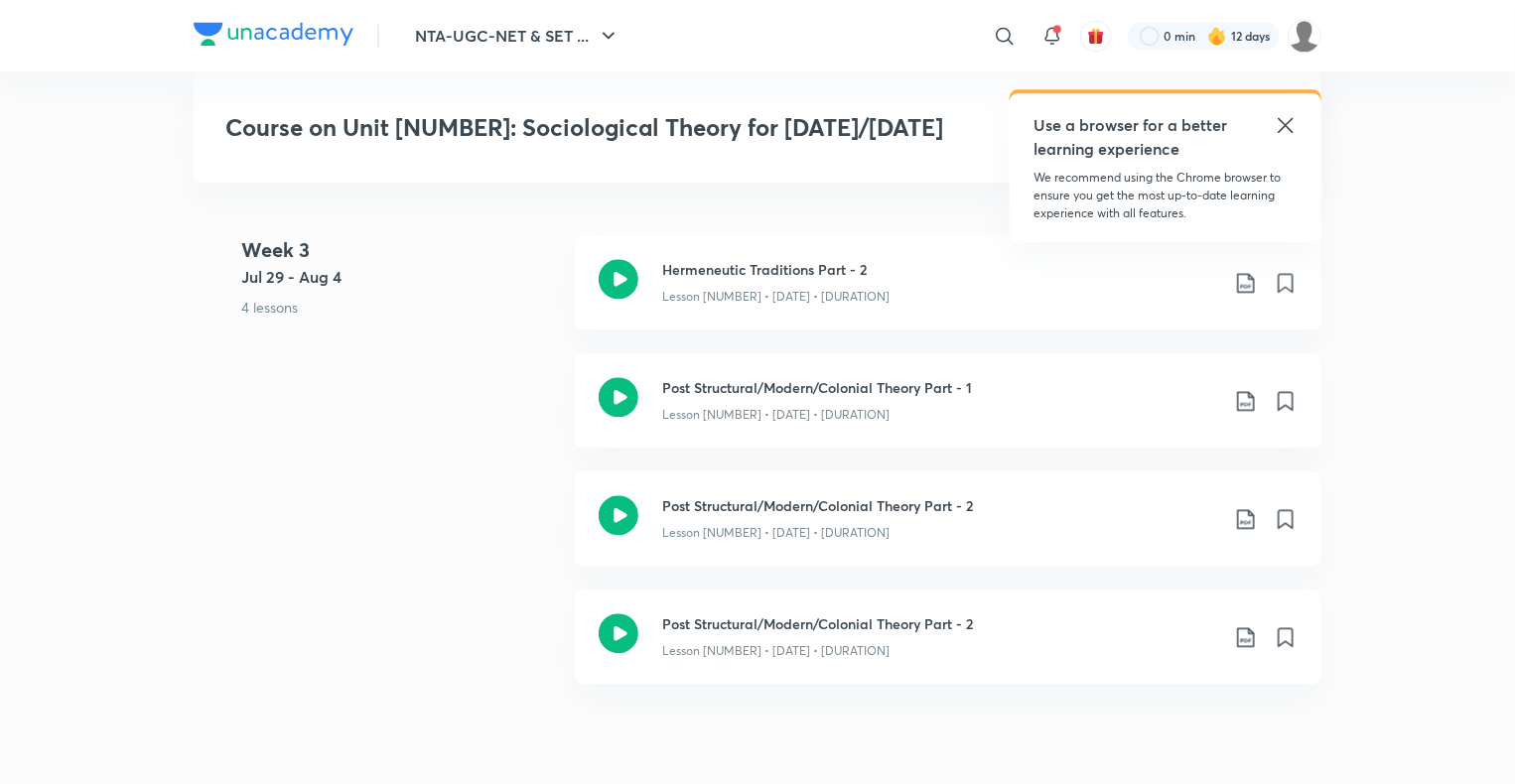 scroll, scrollTop: 2471, scrollLeft: 0, axis: vertical 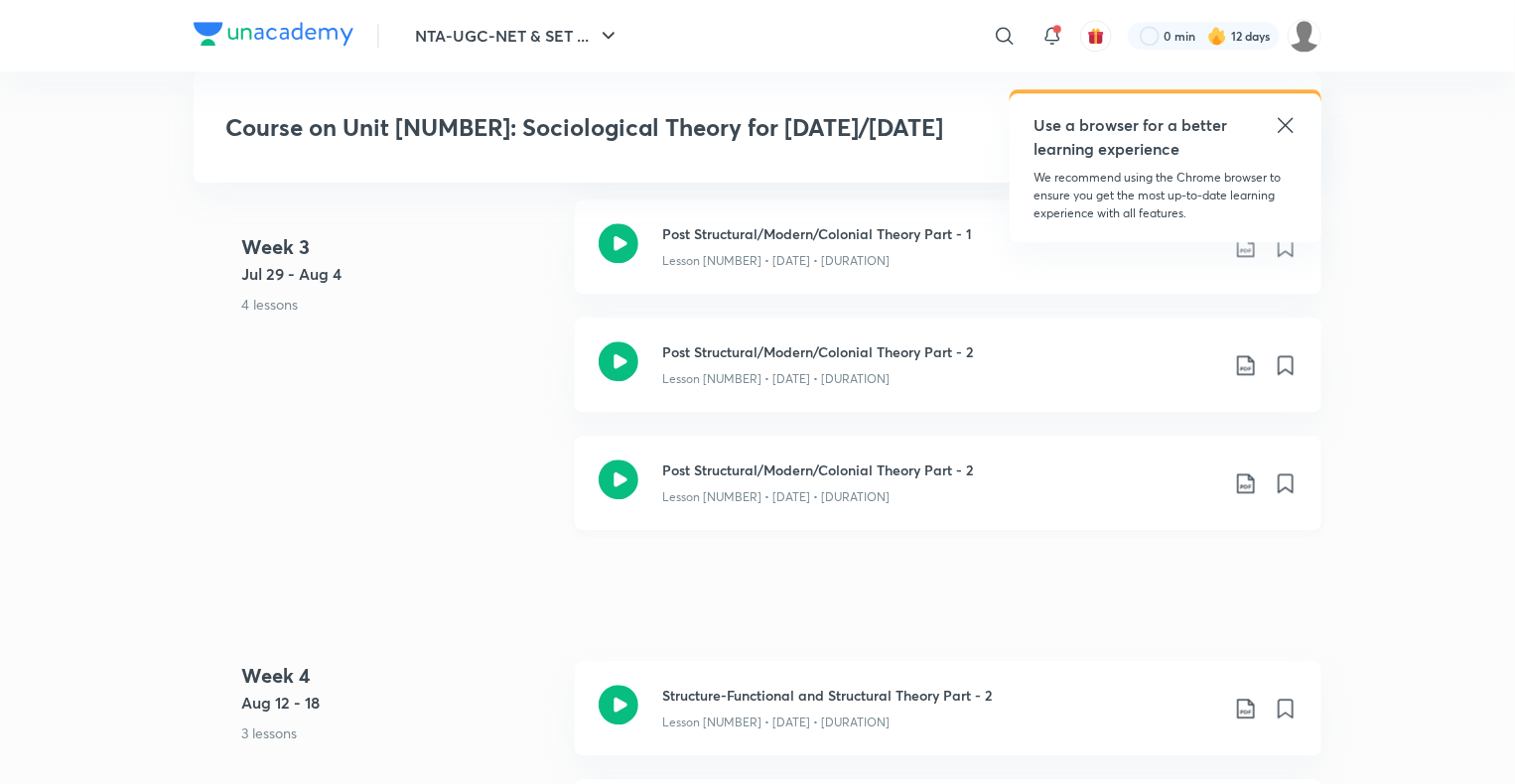 click 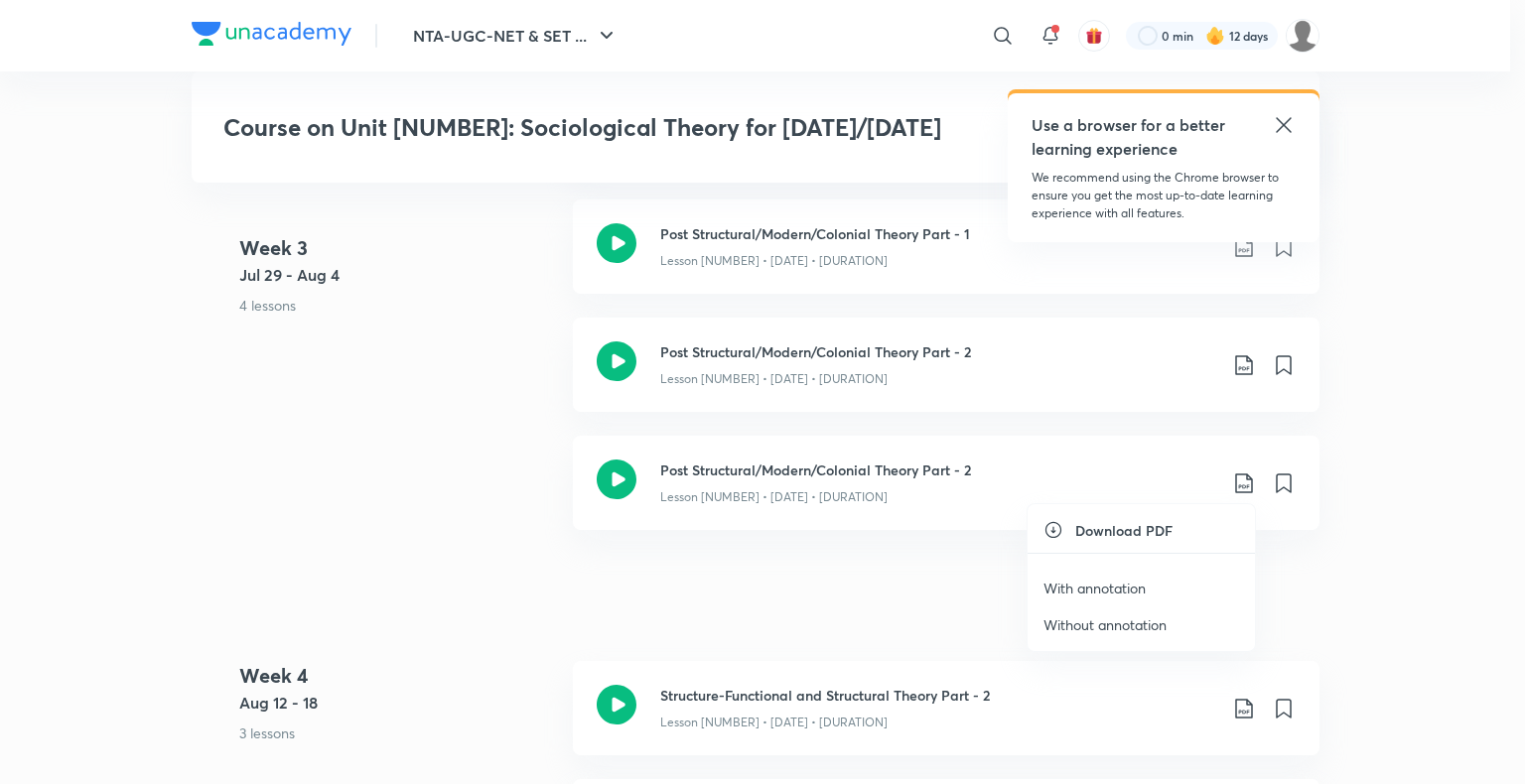 click on "With annotation" at bounding box center [1094, 588] 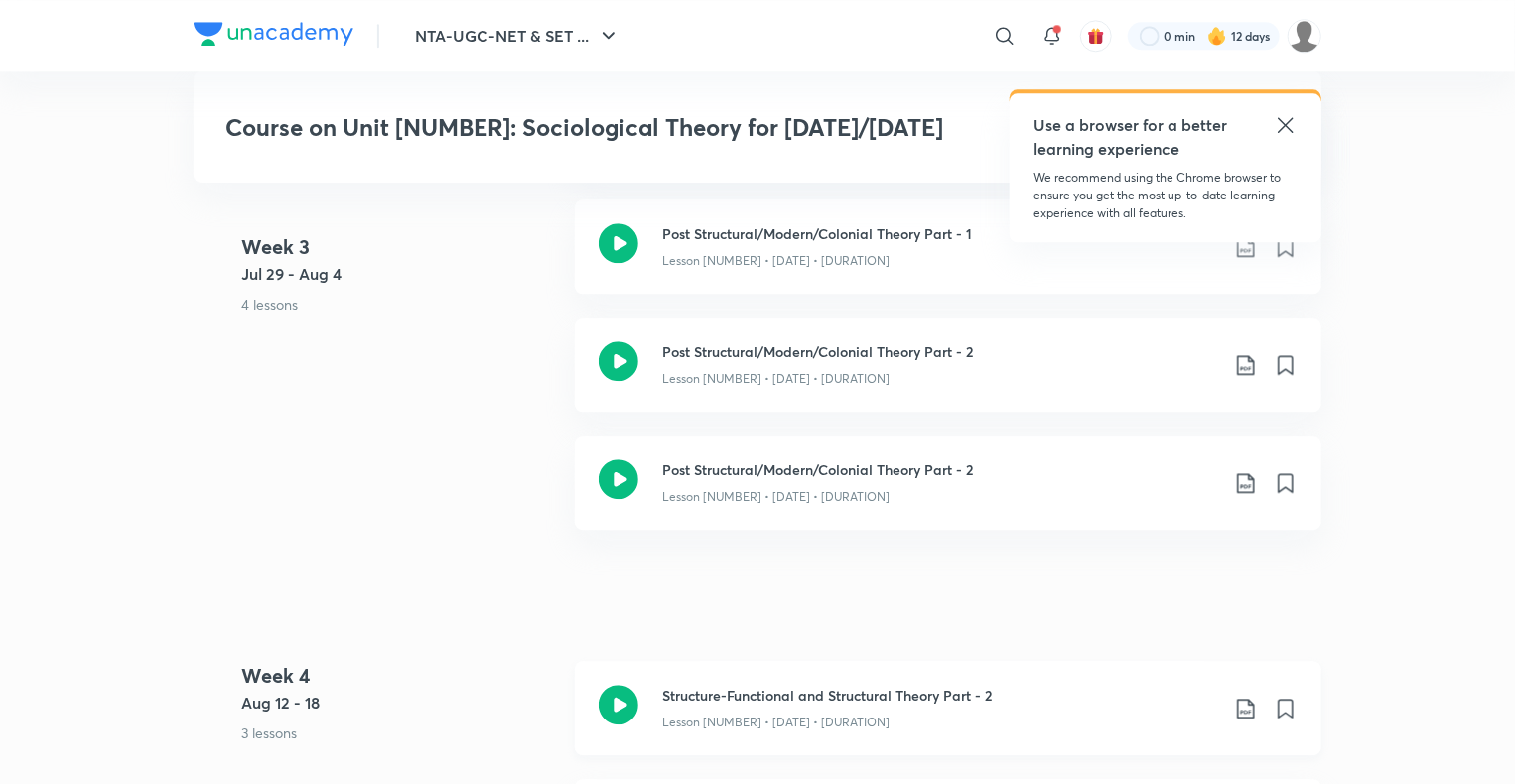 click 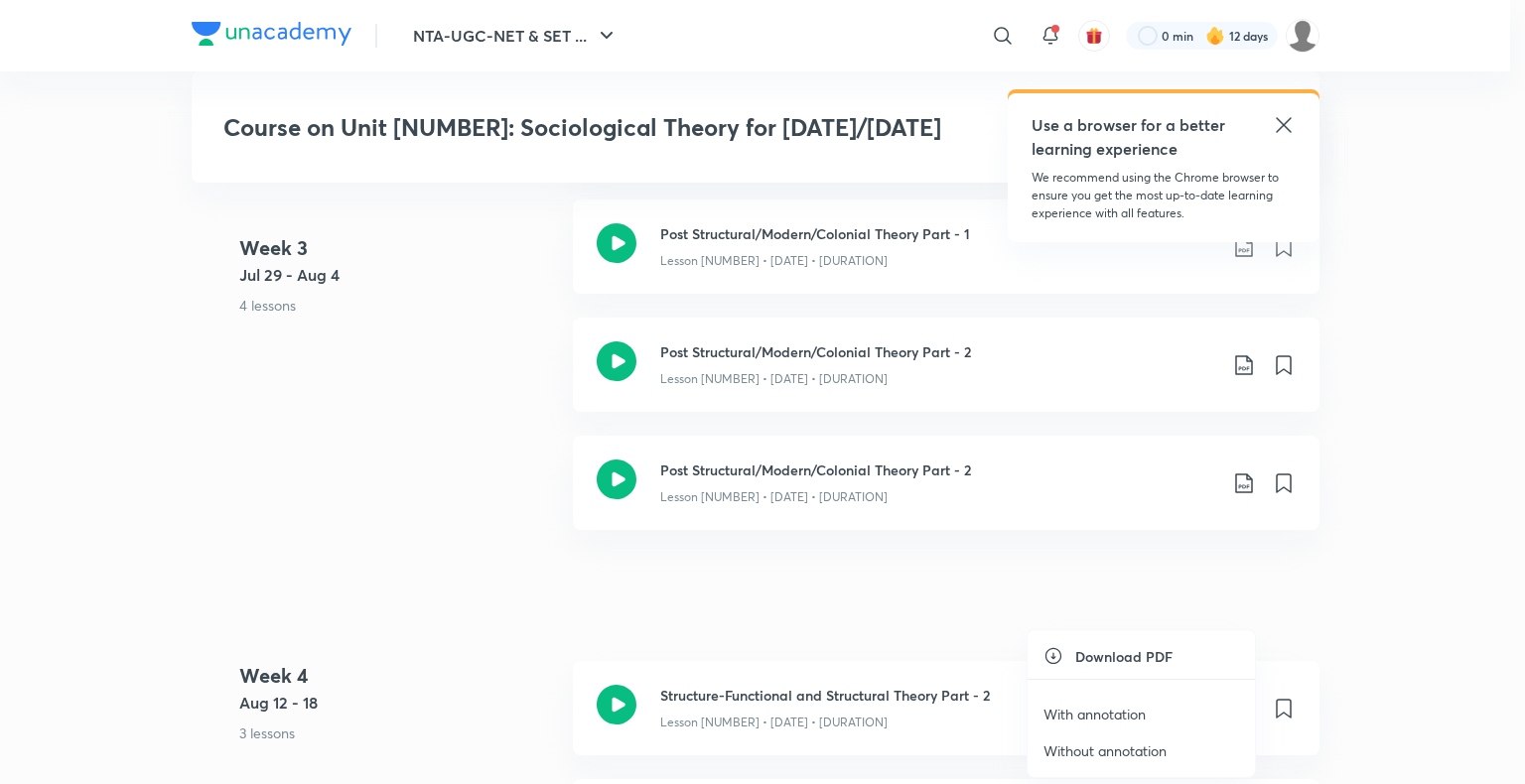 click on "With annotation" at bounding box center (1094, 714) 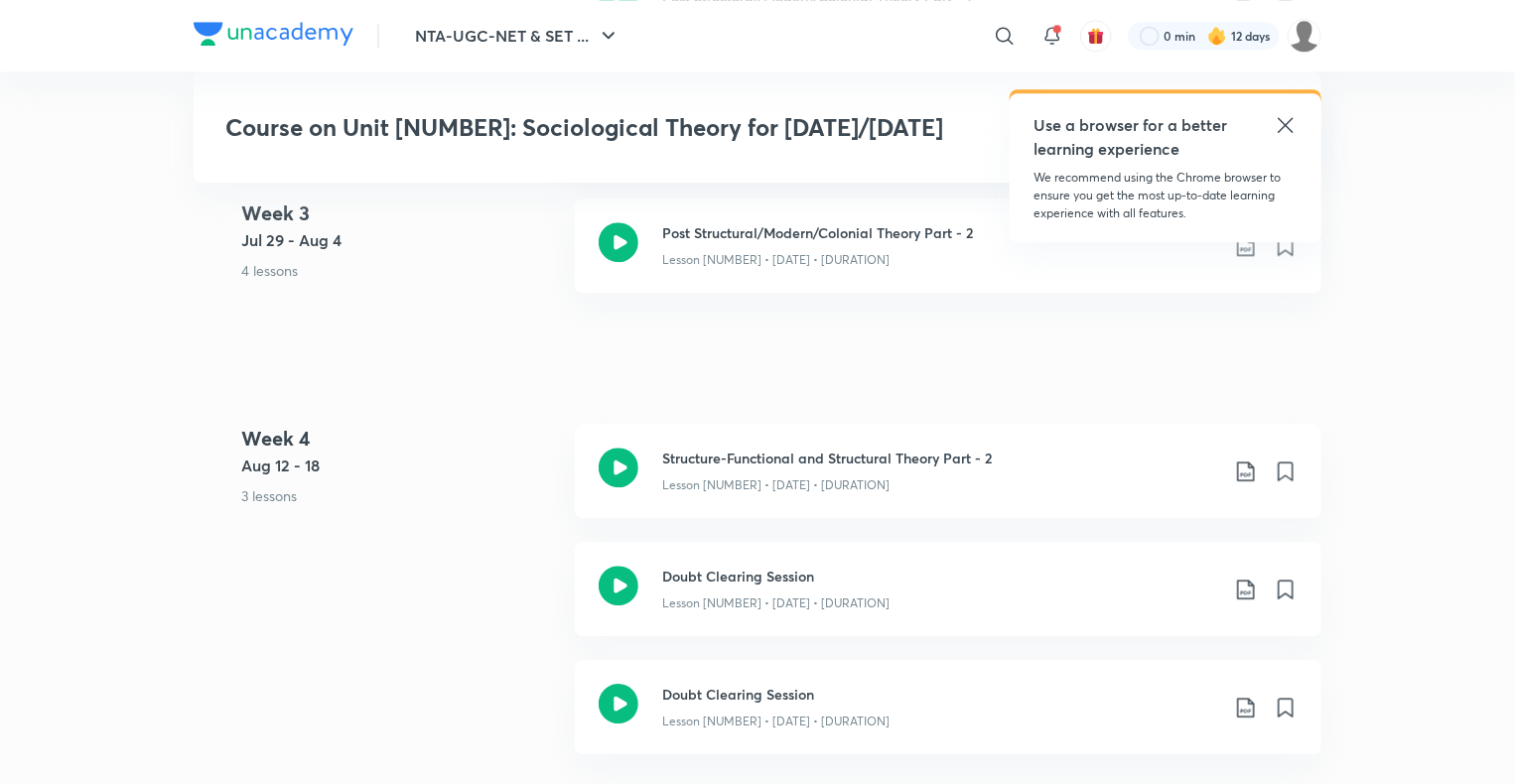 scroll, scrollTop: 2709, scrollLeft: 0, axis: vertical 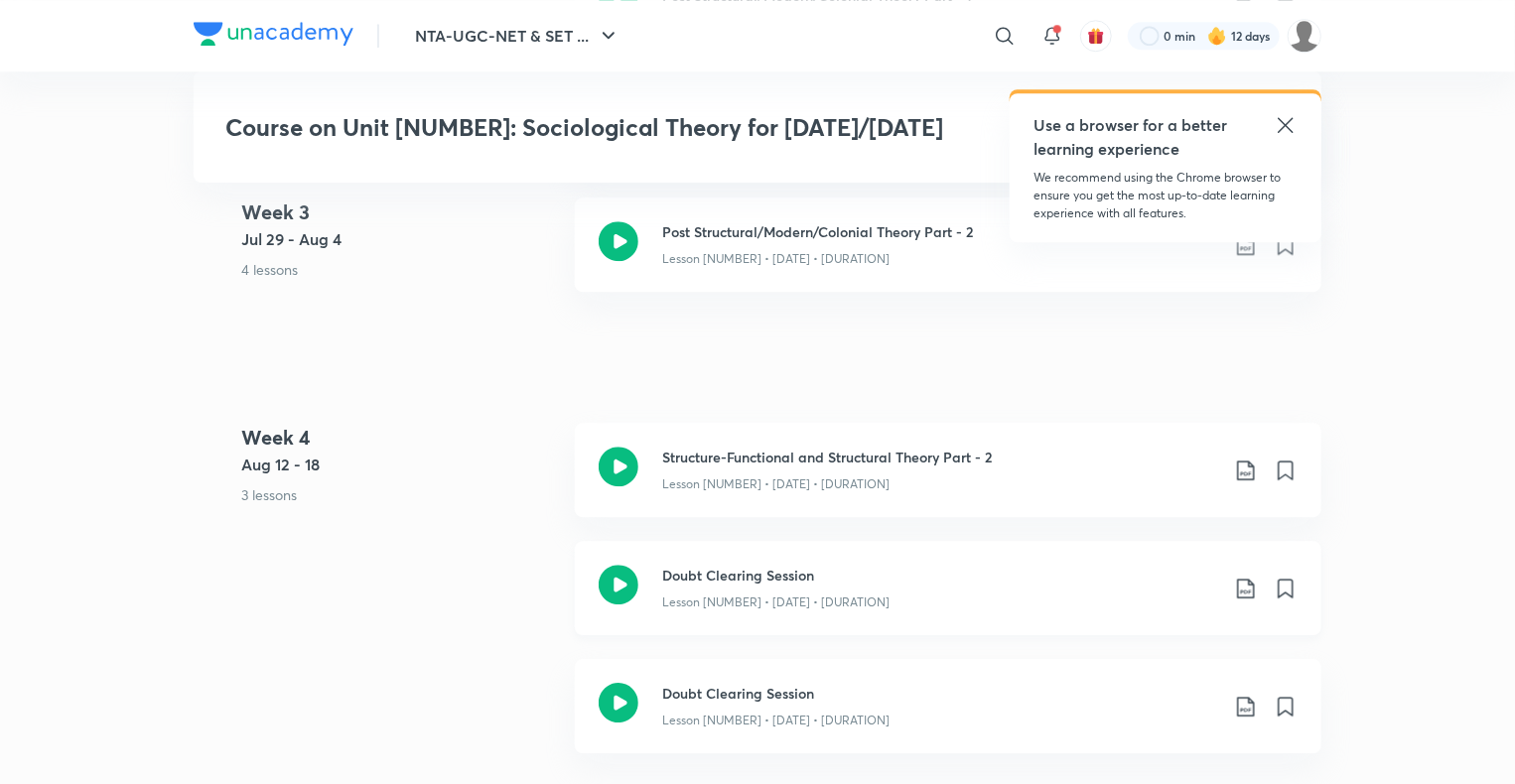 click 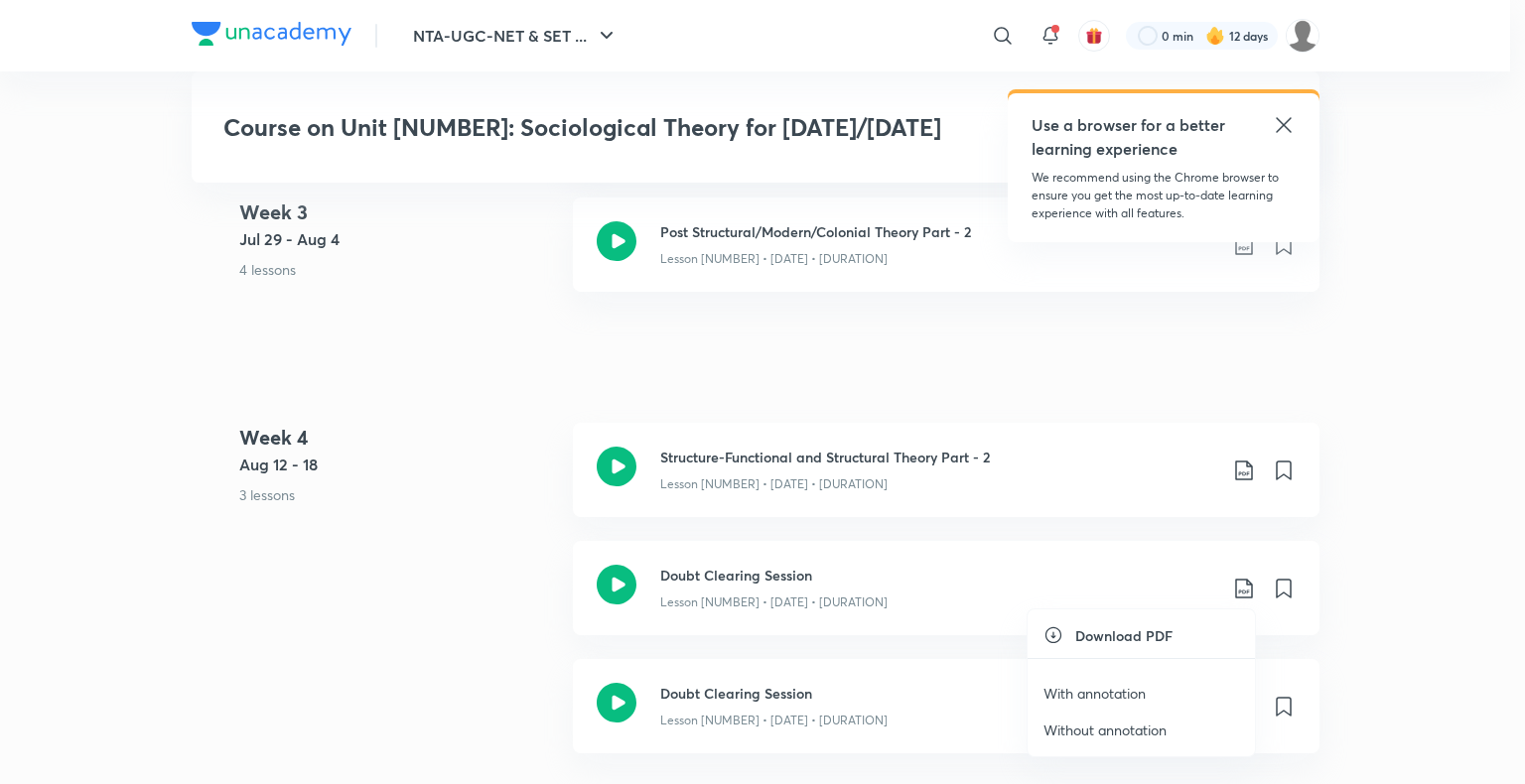 click on "With annotation" at bounding box center (1094, 693) 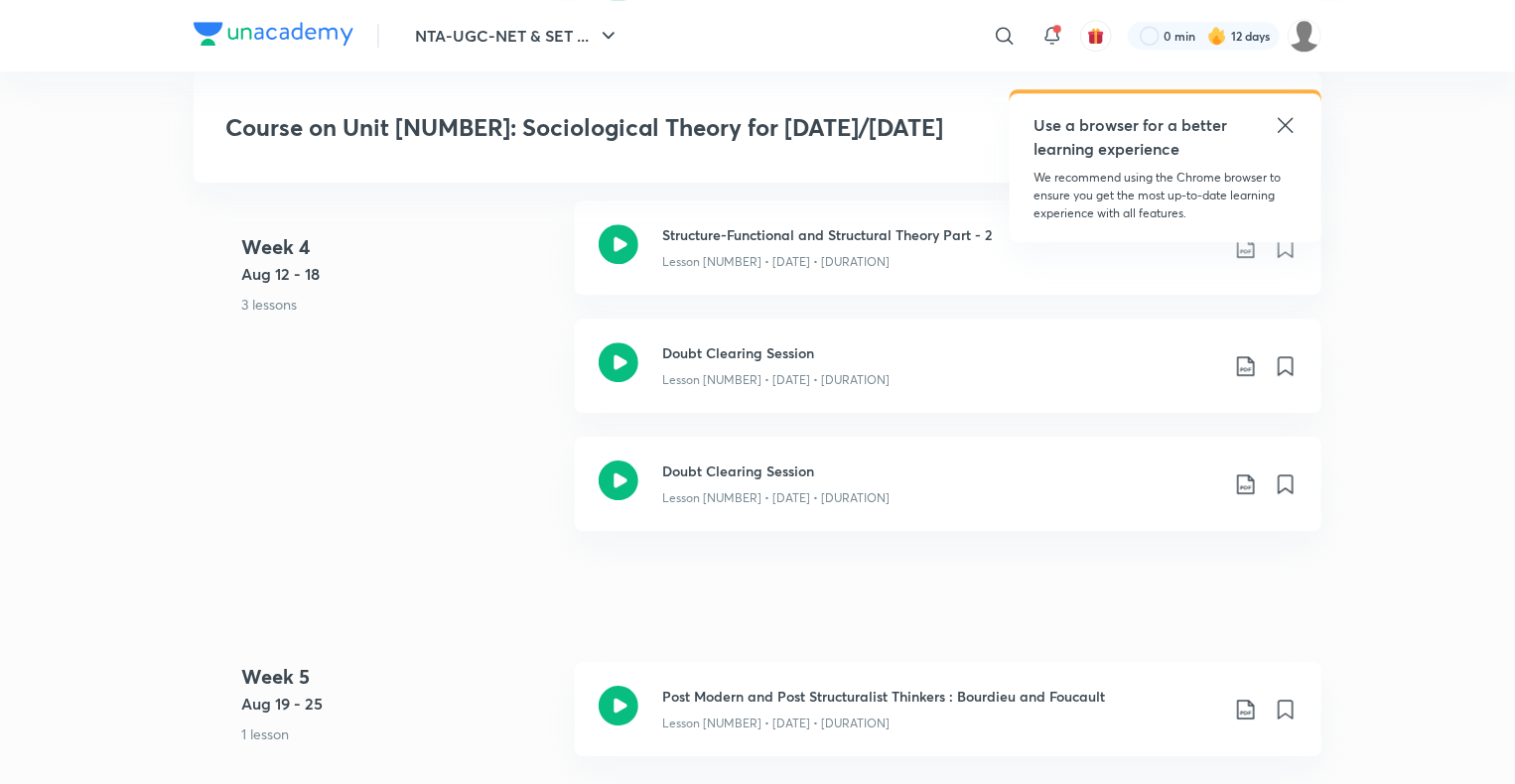 scroll, scrollTop: 2938, scrollLeft: 0, axis: vertical 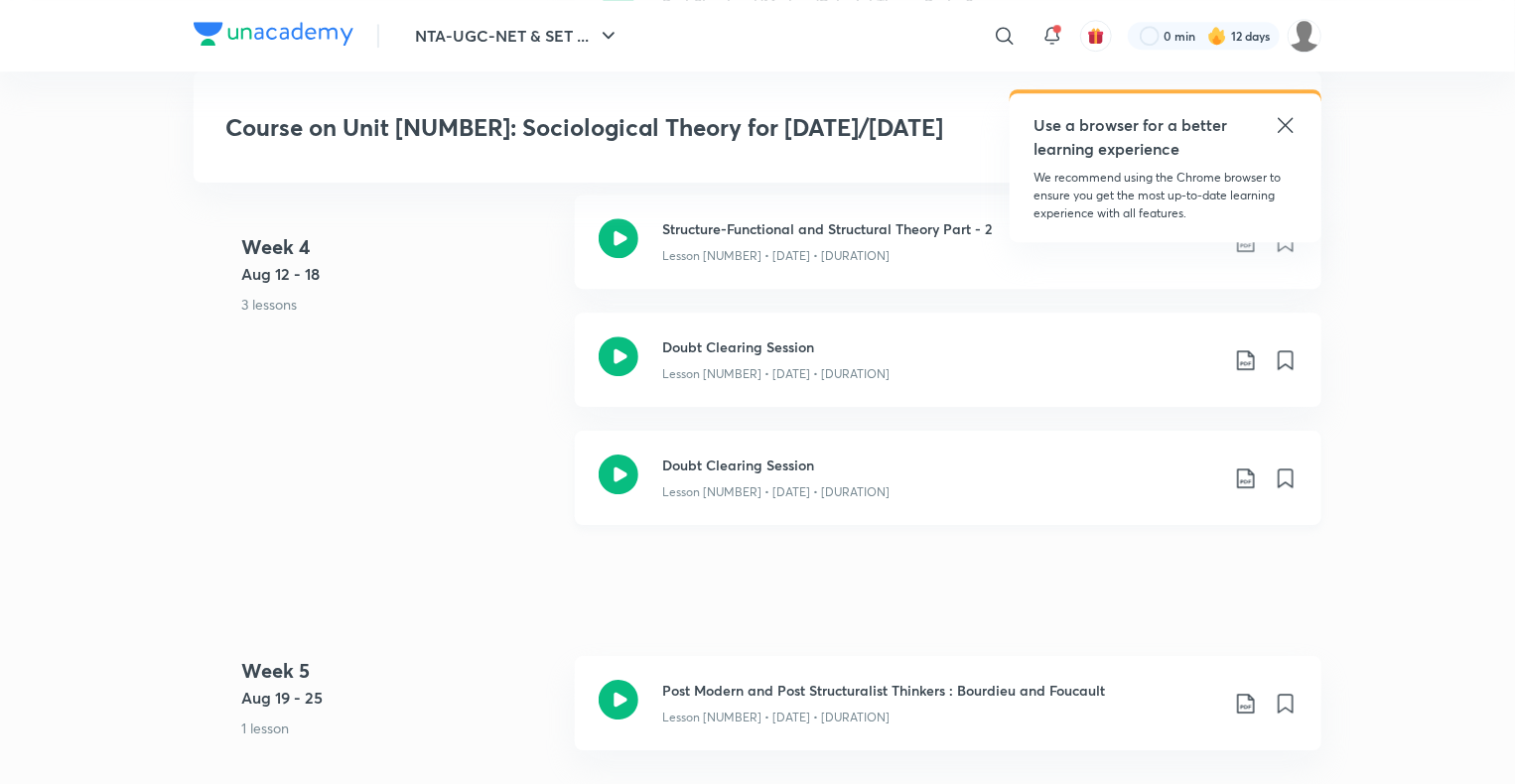 click 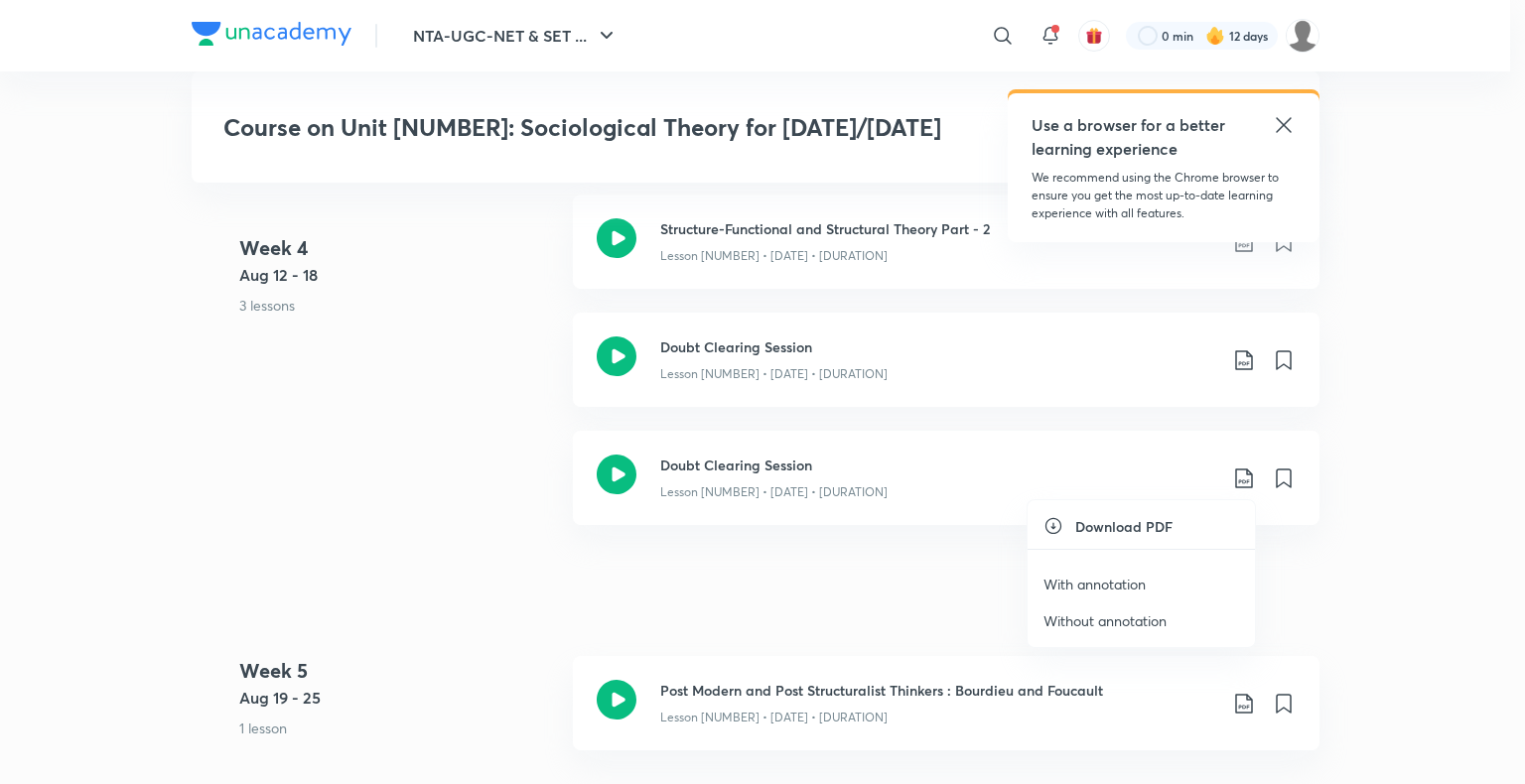 click on "With annotation" at bounding box center [1094, 584] 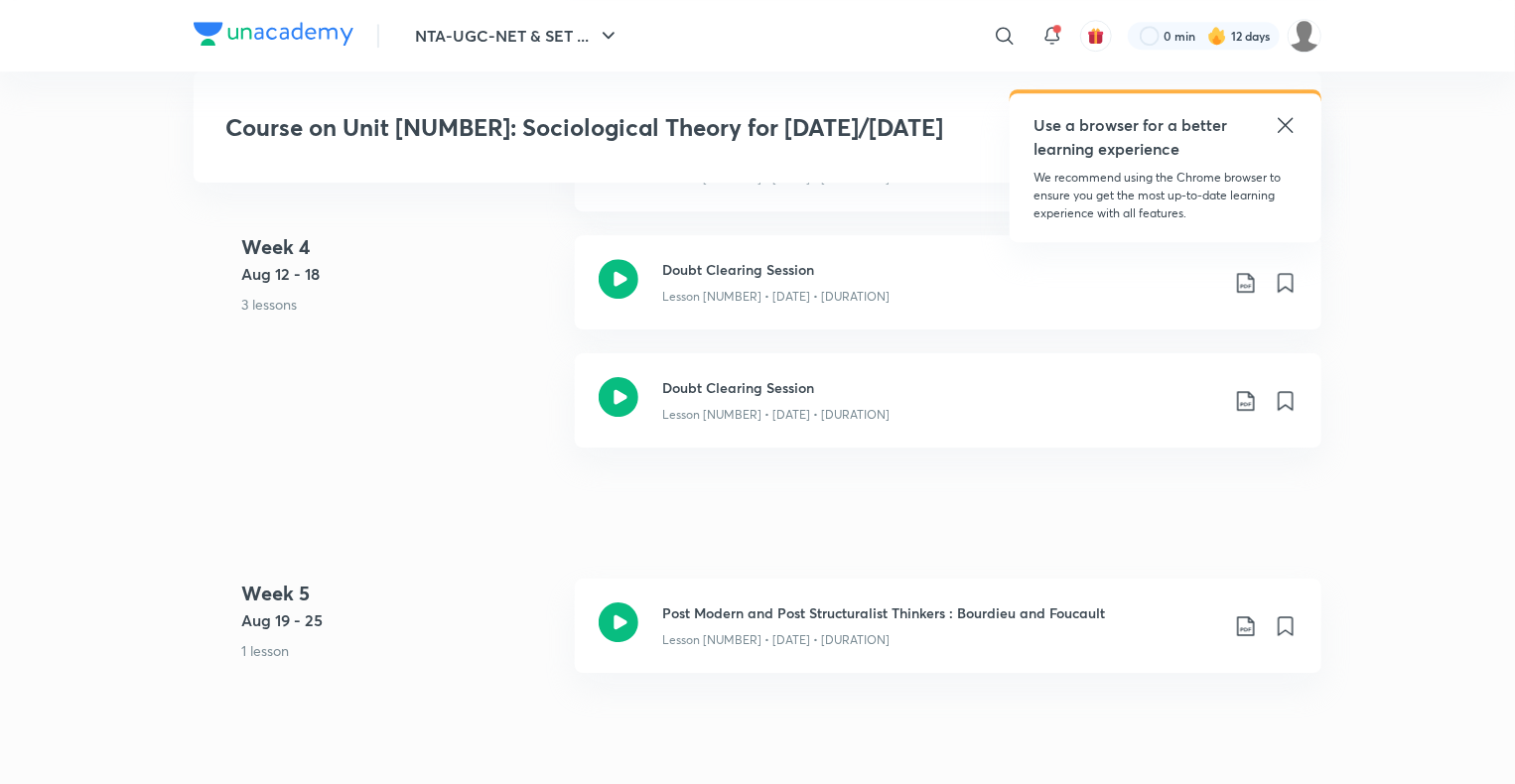 scroll, scrollTop: 3205, scrollLeft: 0, axis: vertical 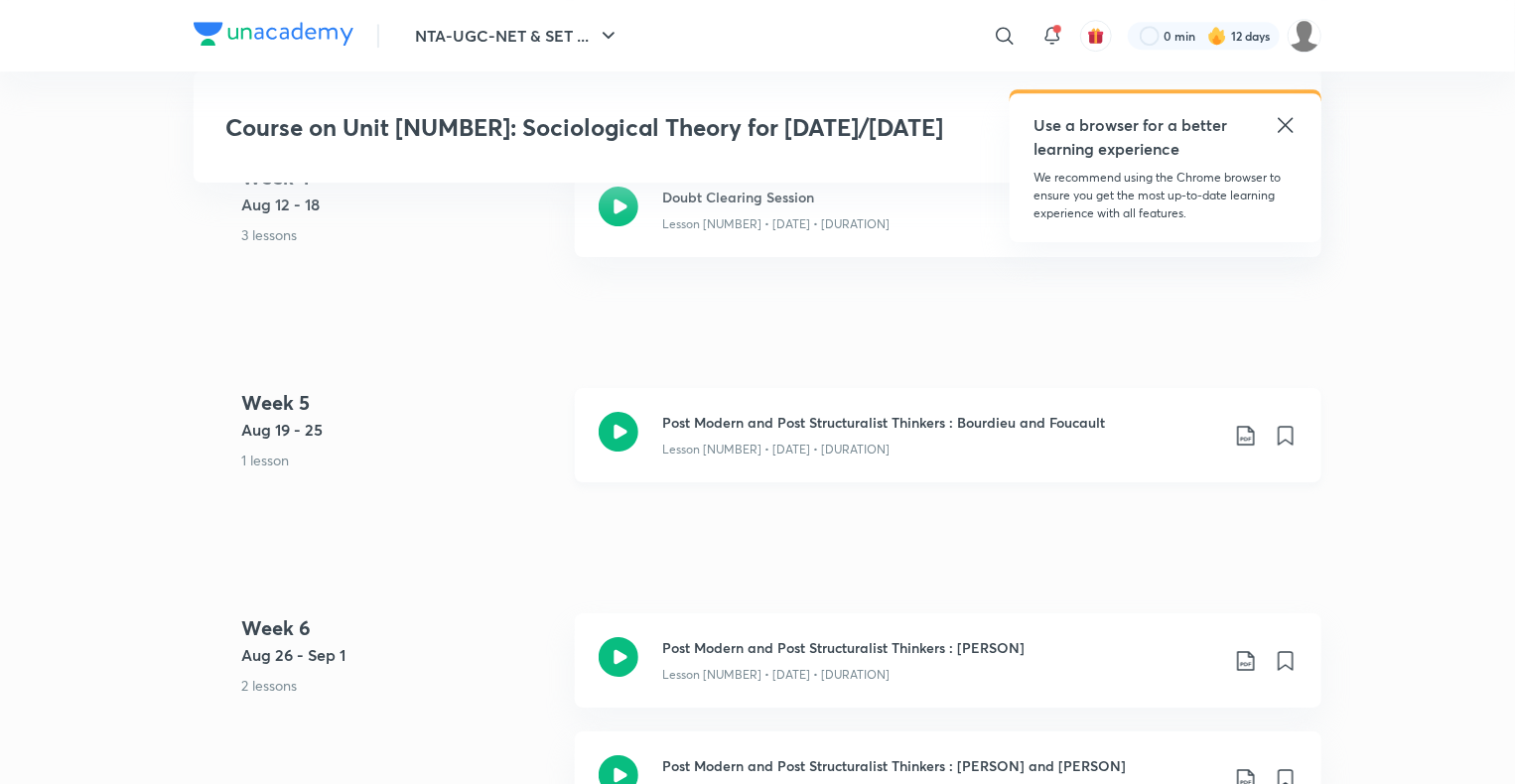 click 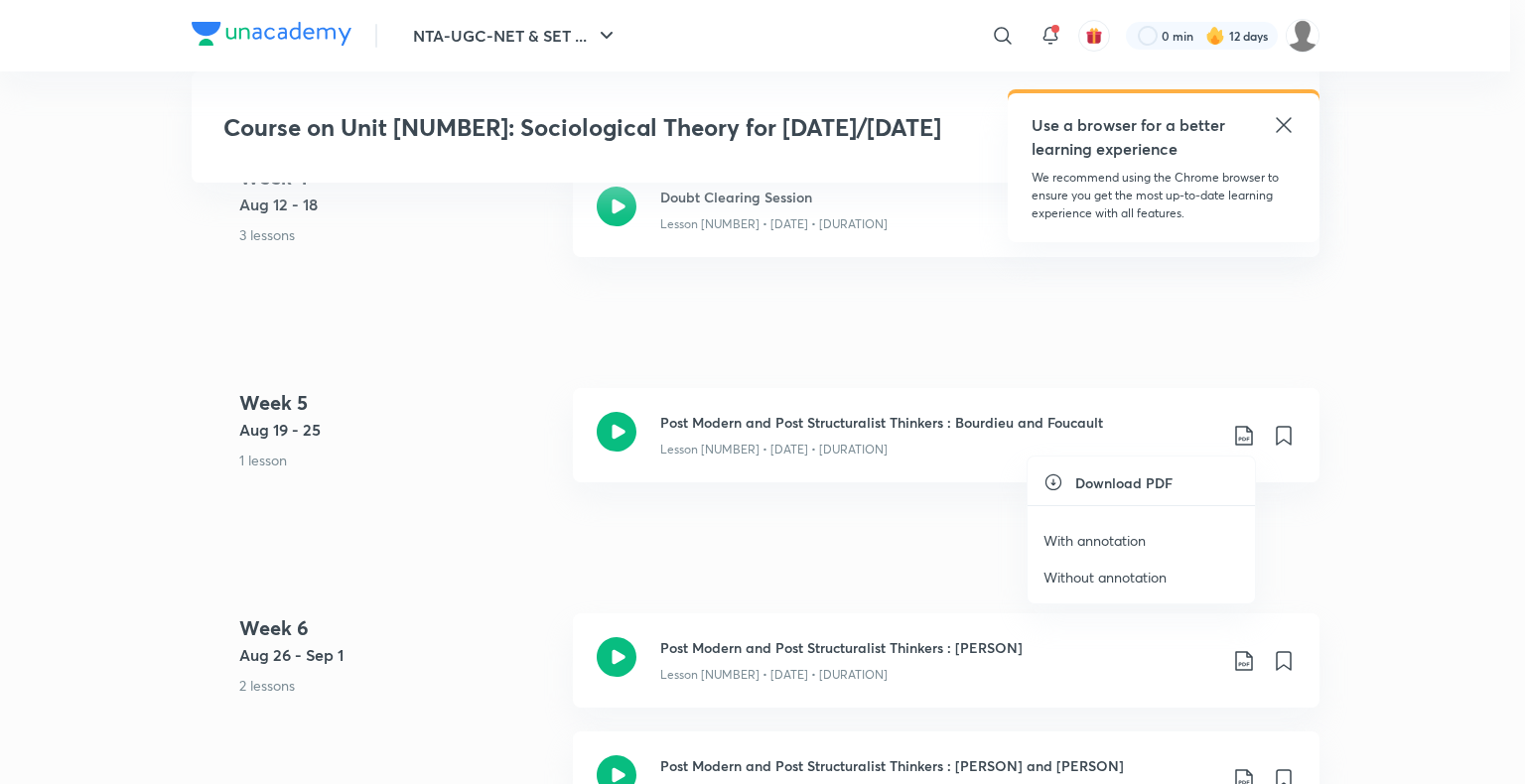 click on "With annotation" at bounding box center (1094, 540) 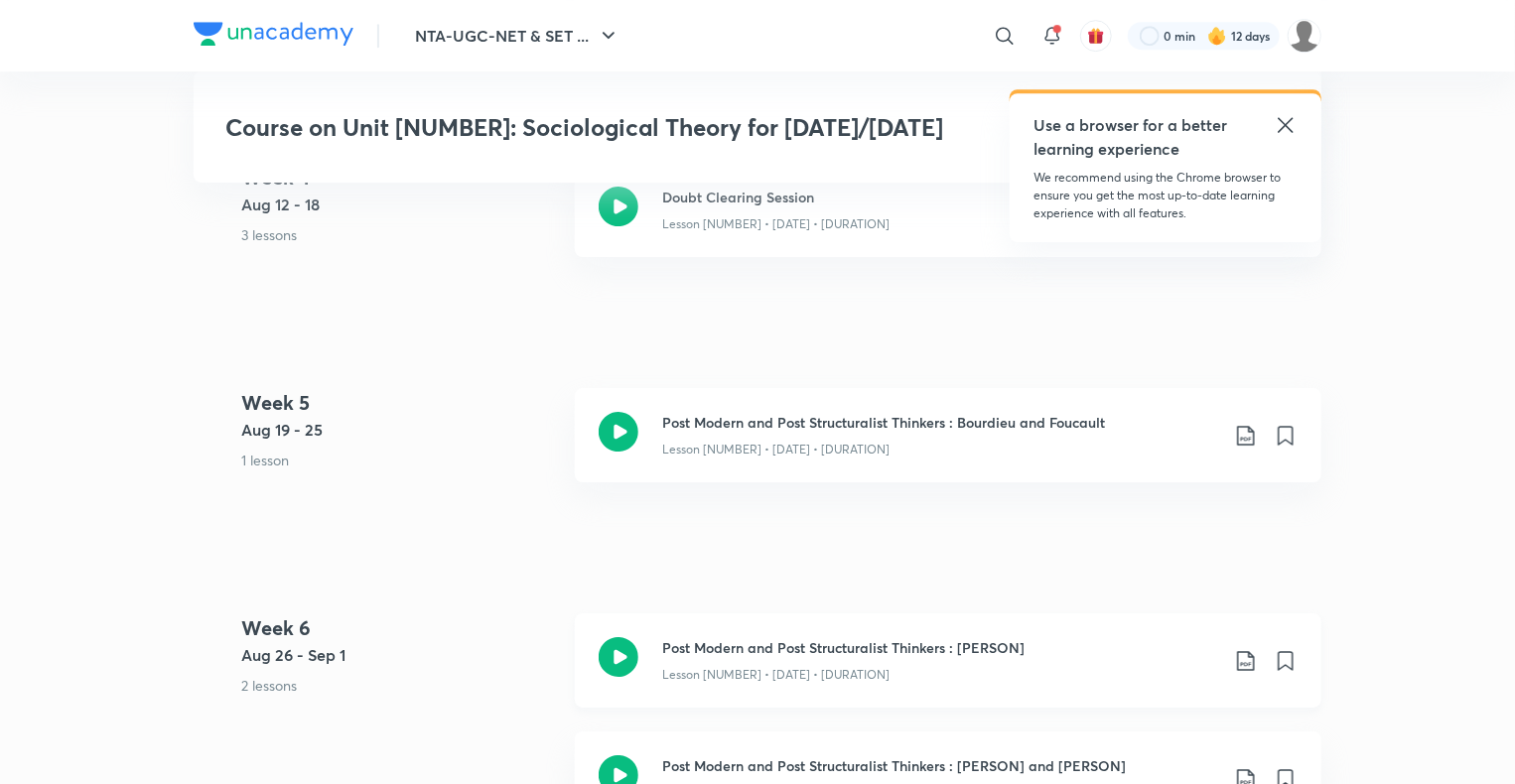 click 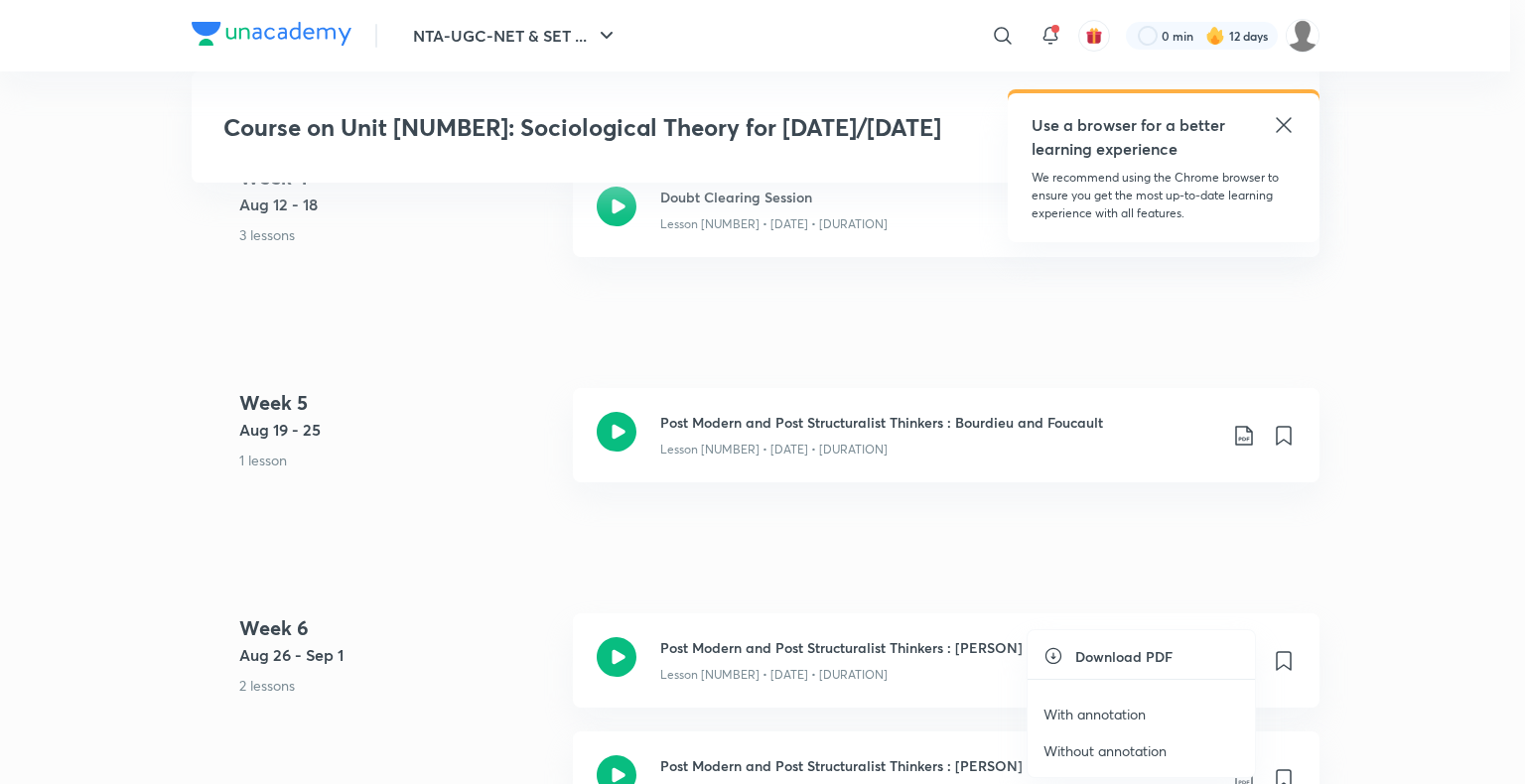 click on "With annotation" at bounding box center (1094, 714) 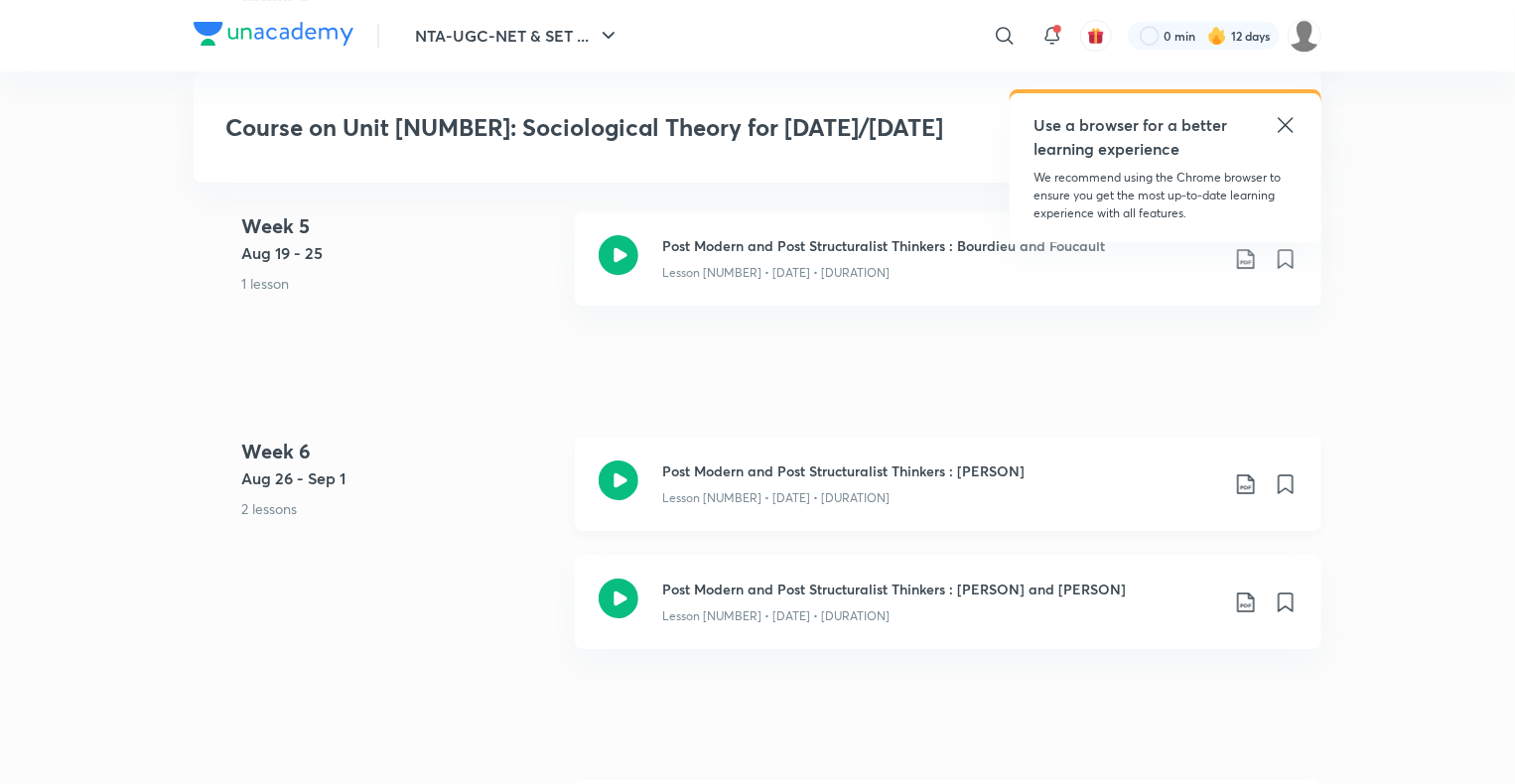 scroll, scrollTop: 3424, scrollLeft: 0, axis: vertical 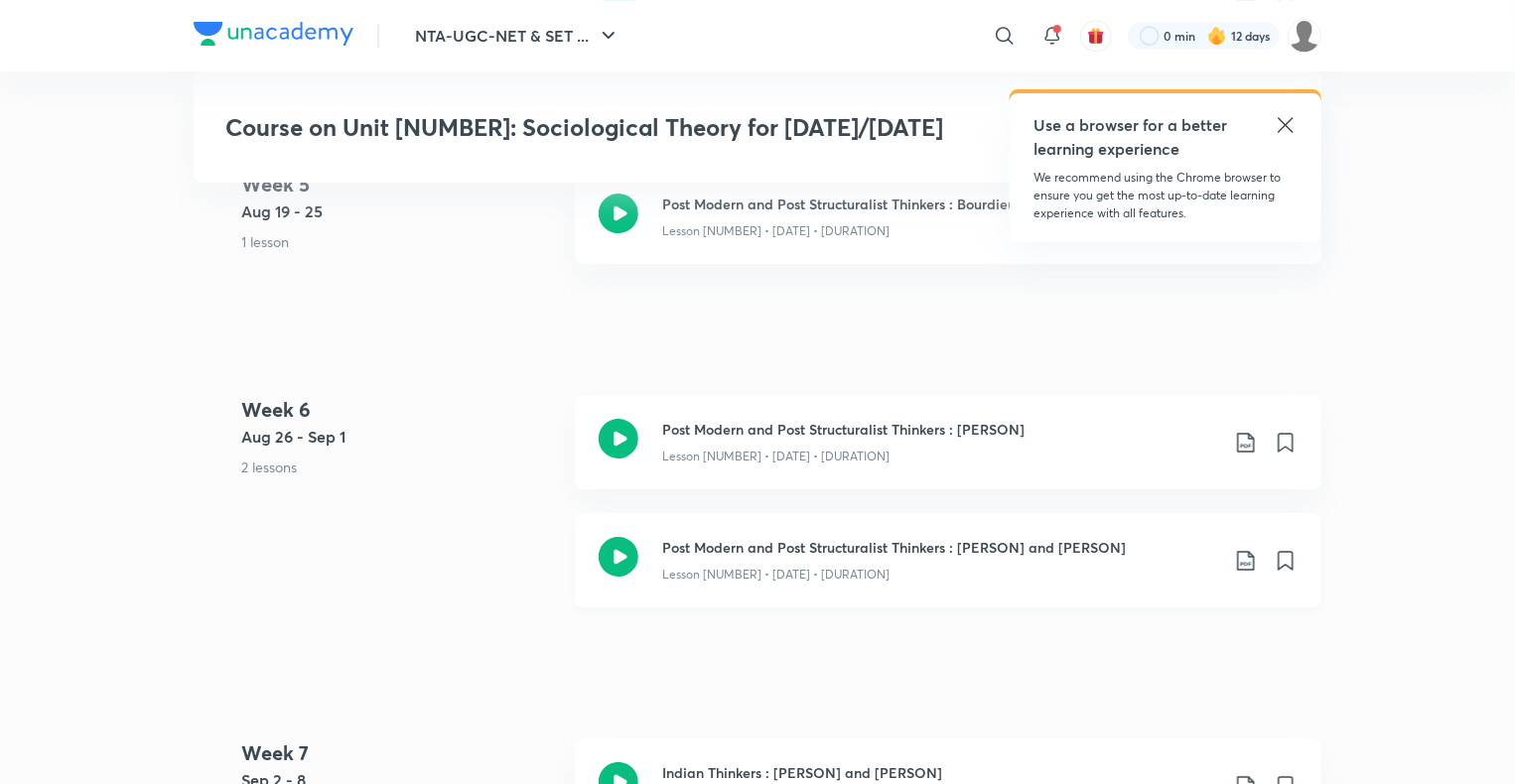 click 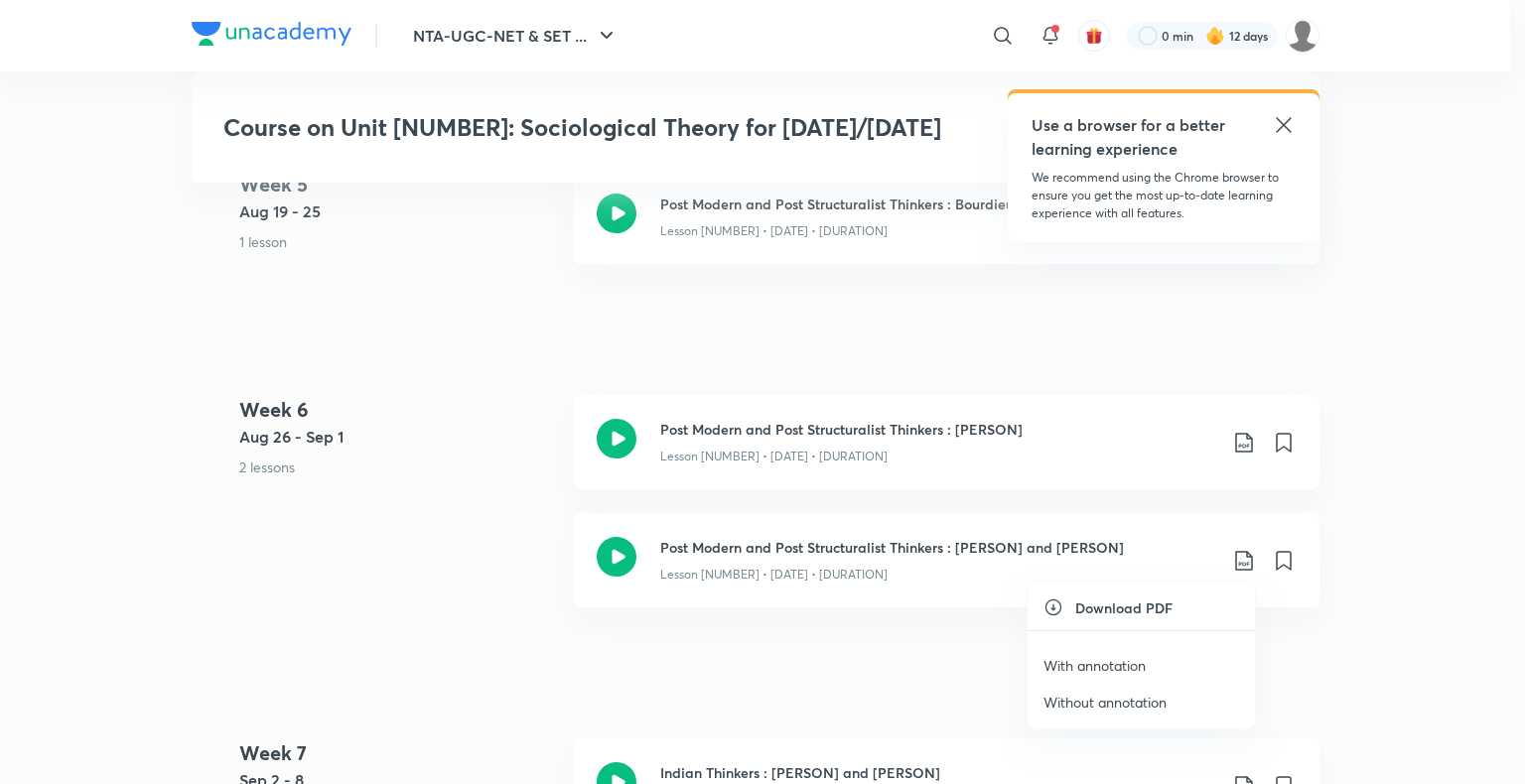 click on "With annotation" at bounding box center (1094, 665) 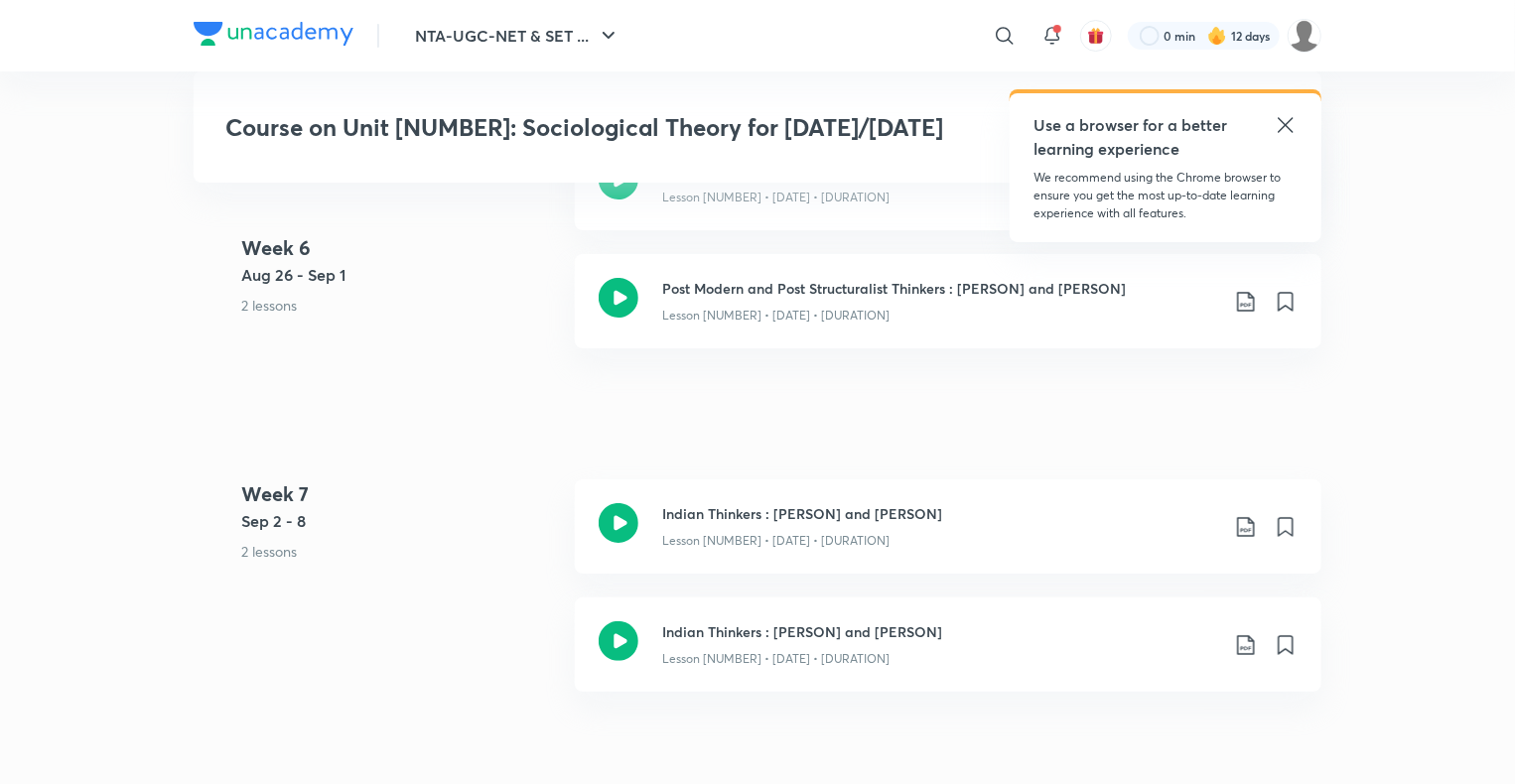 scroll, scrollTop: 3722, scrollLeft: 0, axis: vertical 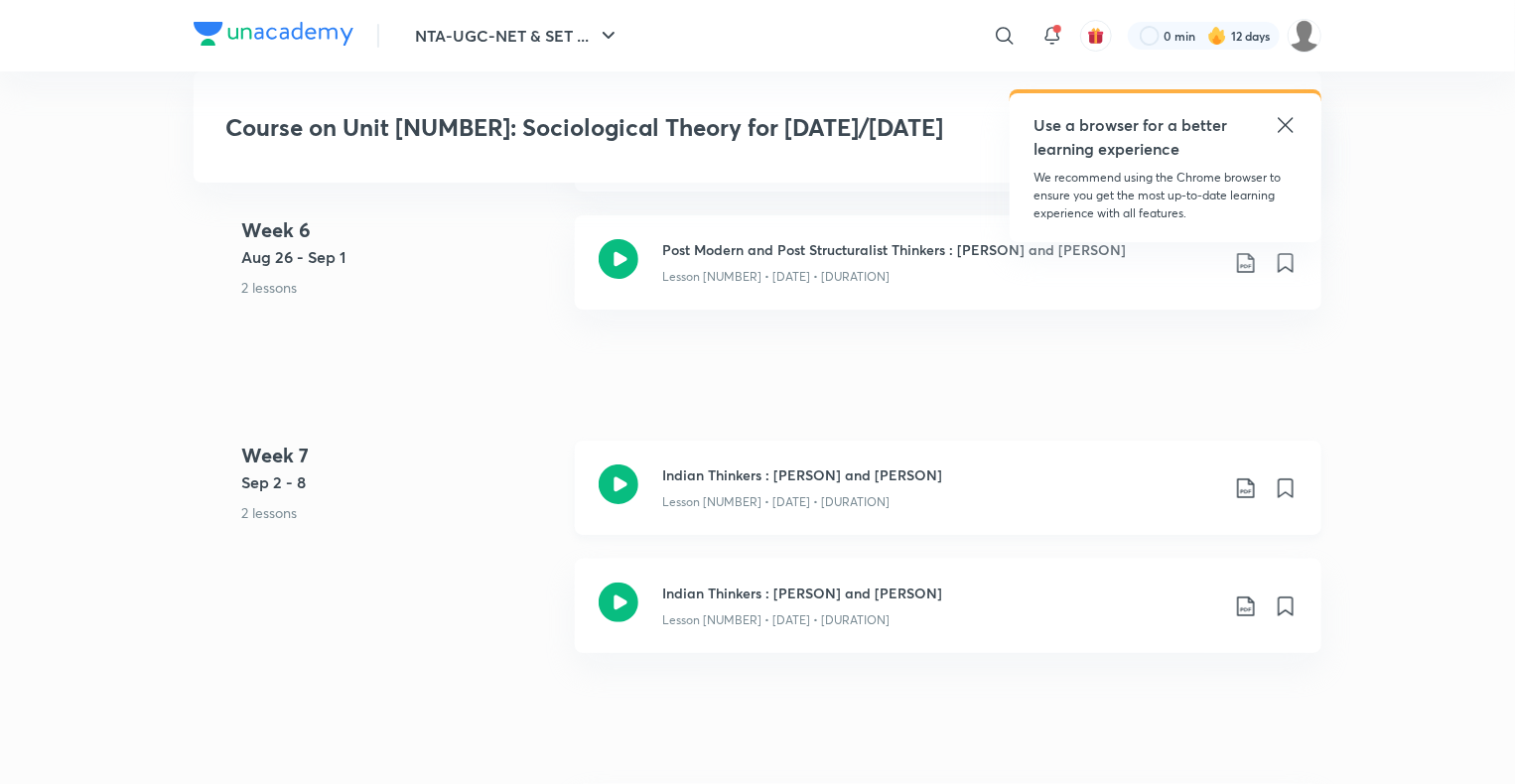 click 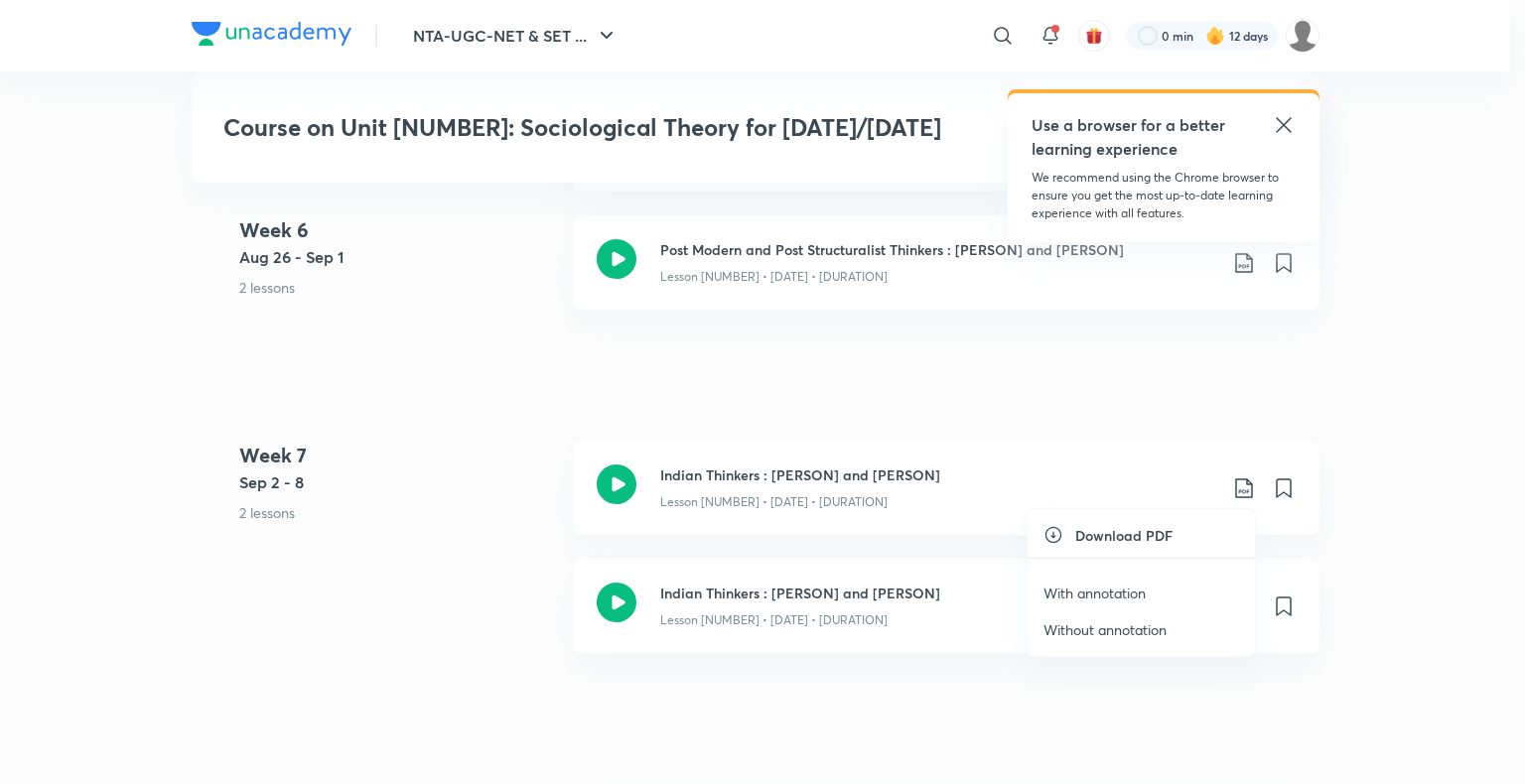 click on "With annotation" at bounding box center (1094, 592) 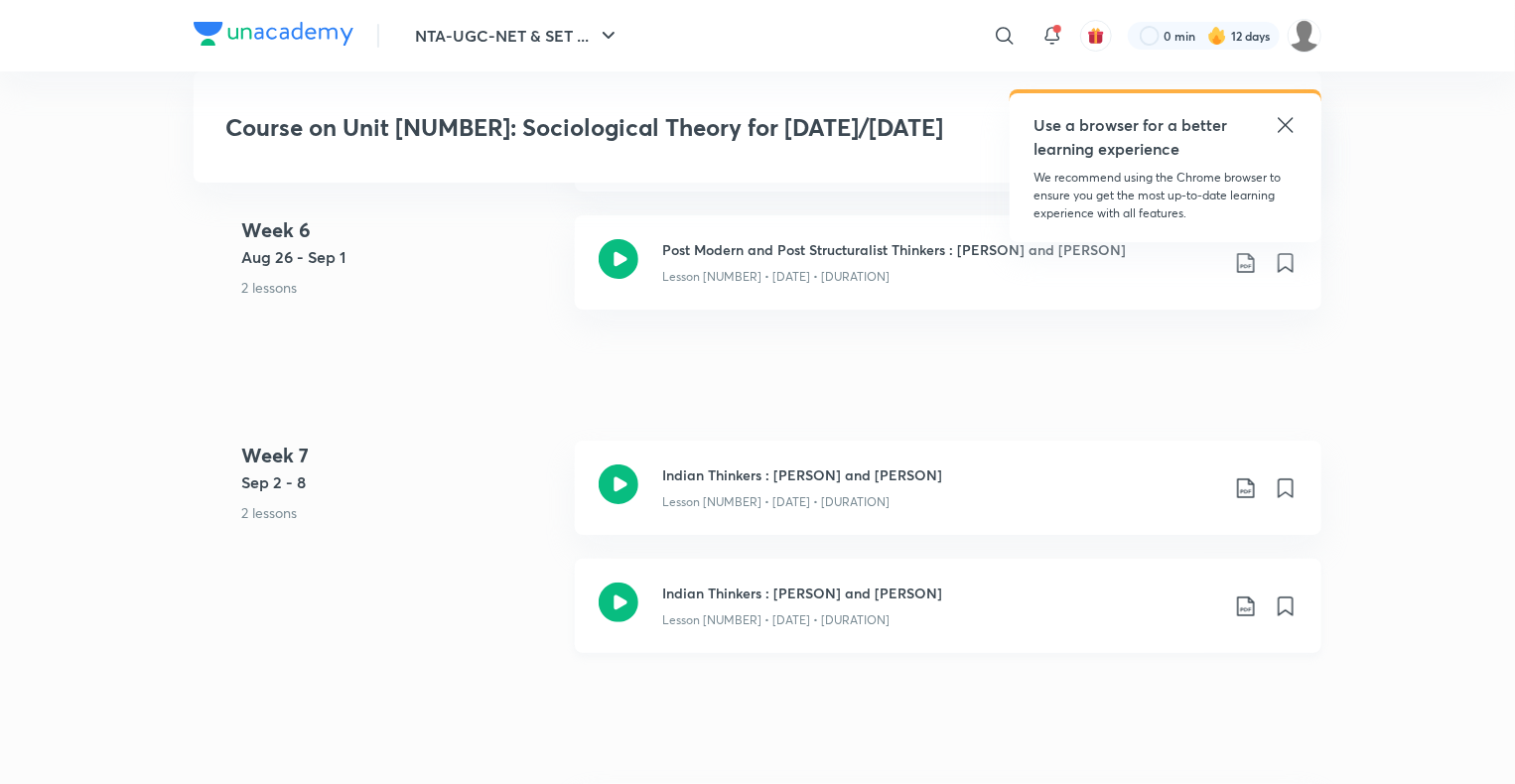click 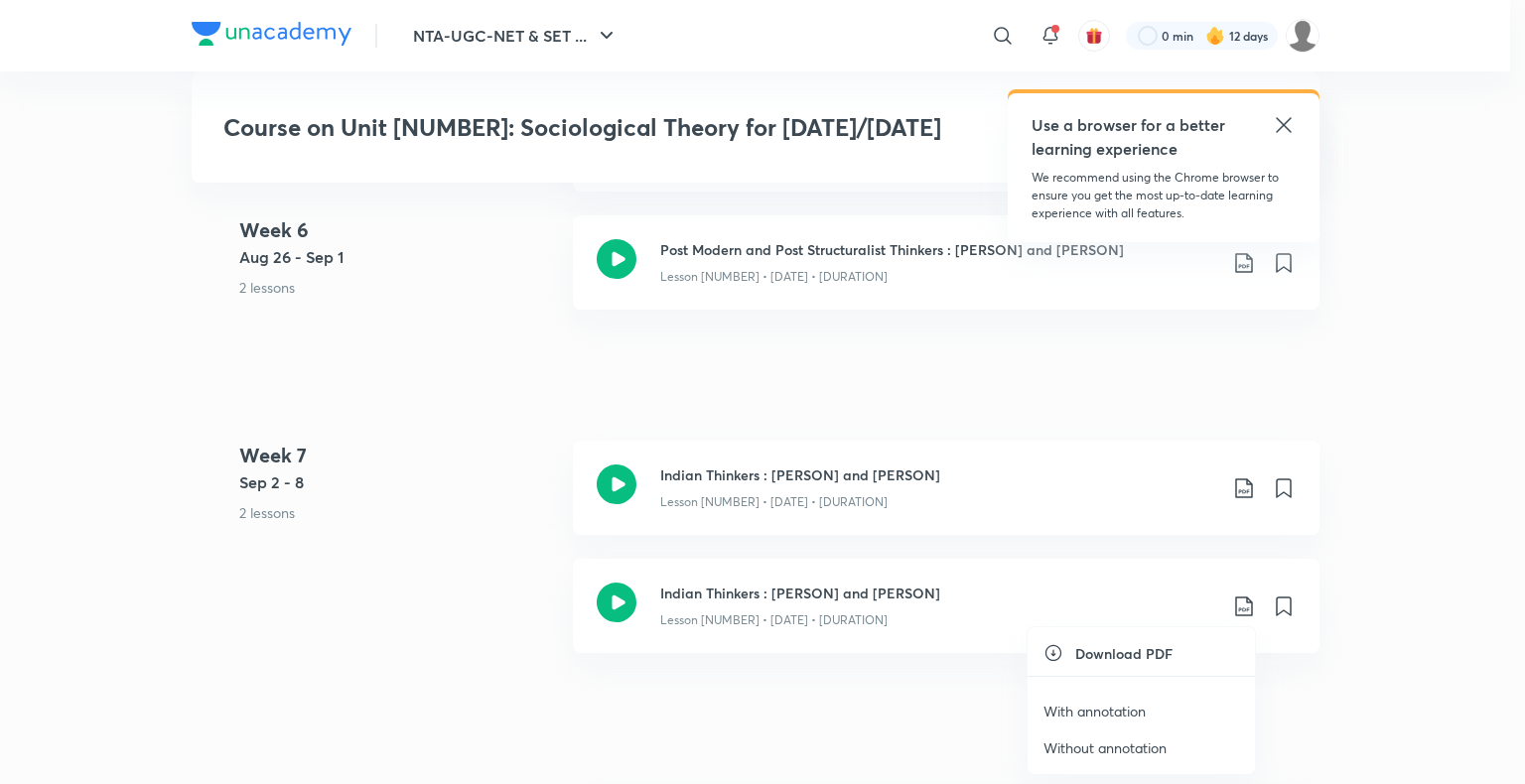 click on "With annotation" at bounding box center (1094, 711) 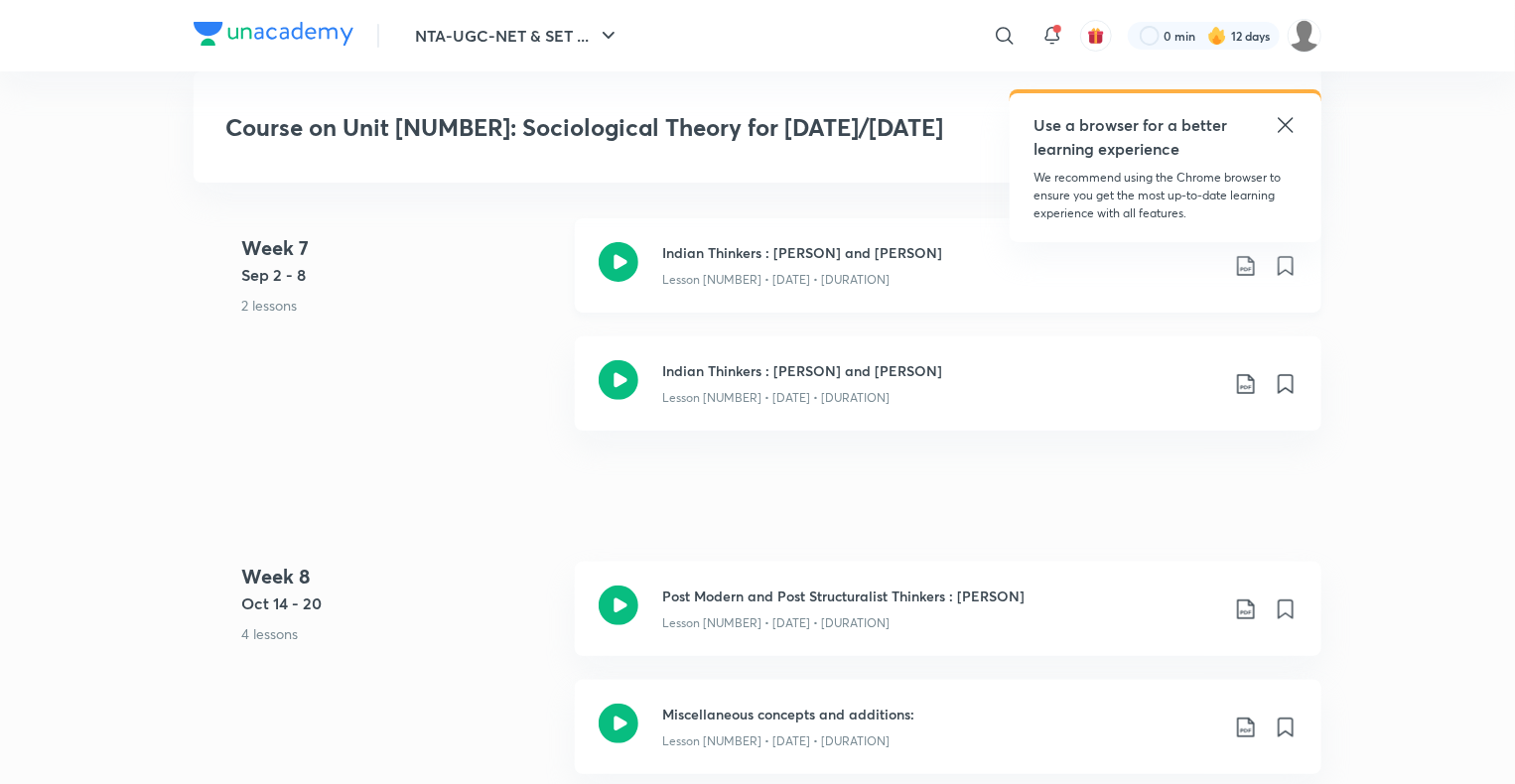 scroll, scrollTop: 3999, scrollLeft: 0, axis: vertical 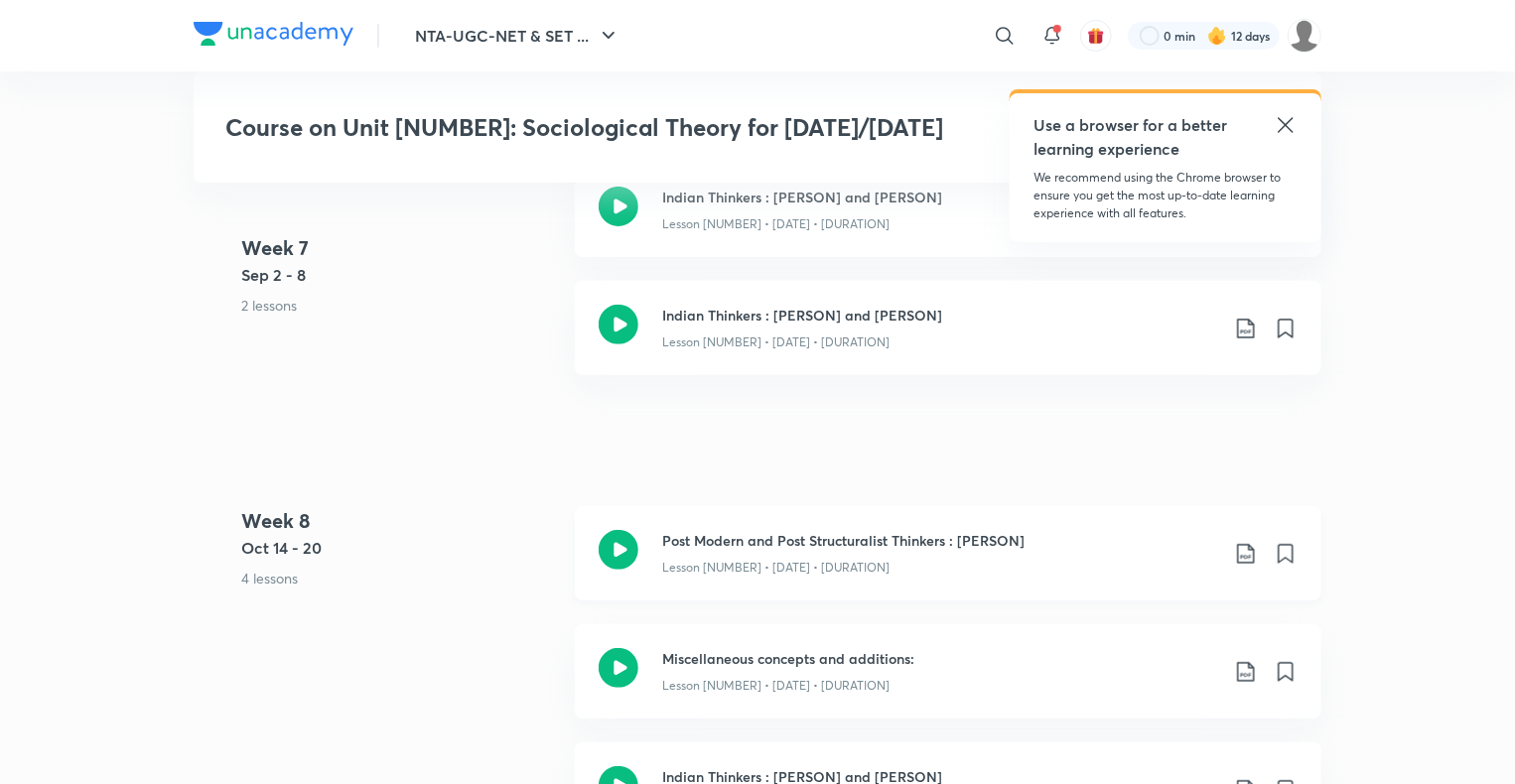 click 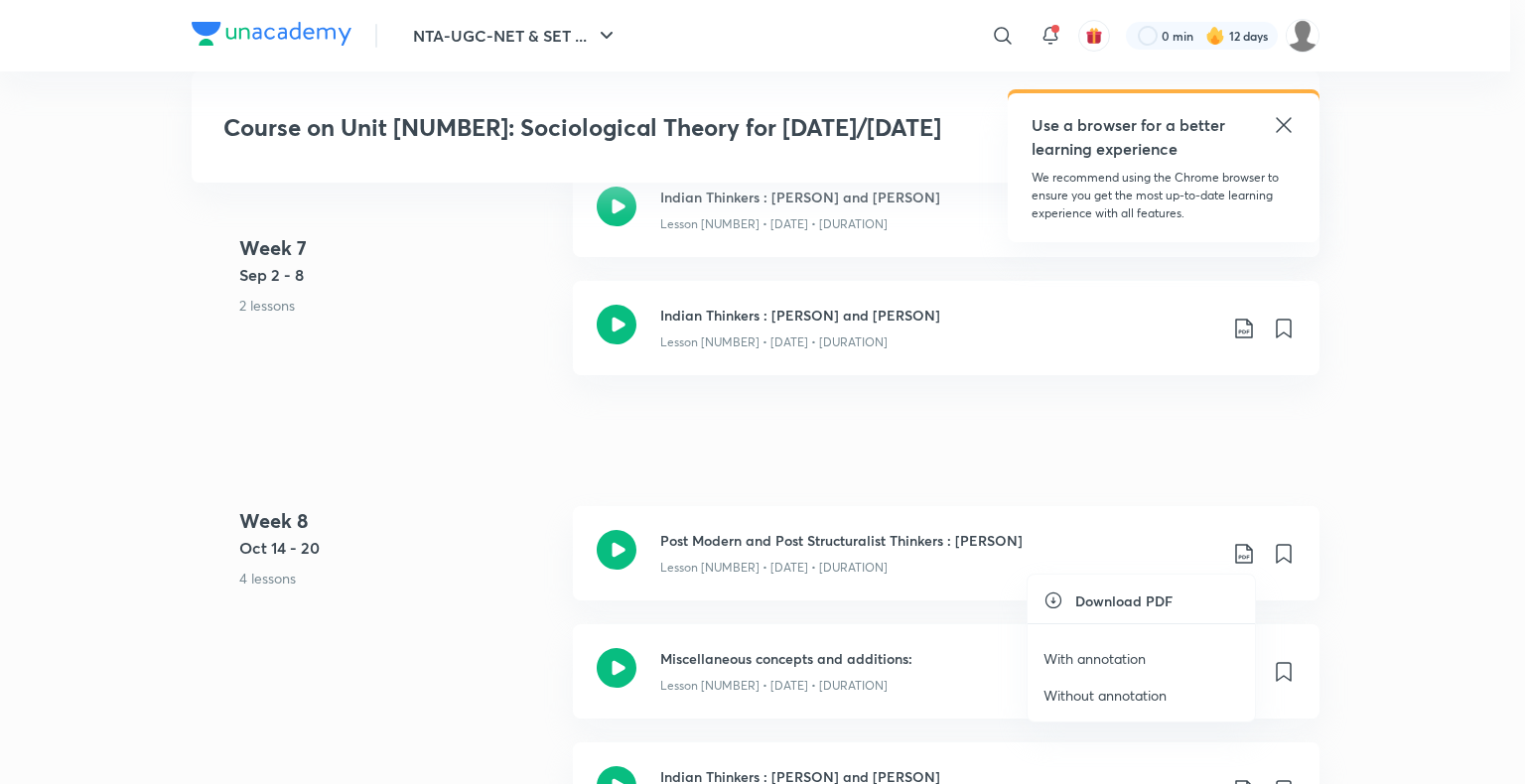 click on "With annotation" at bounding box center (1094, 658) 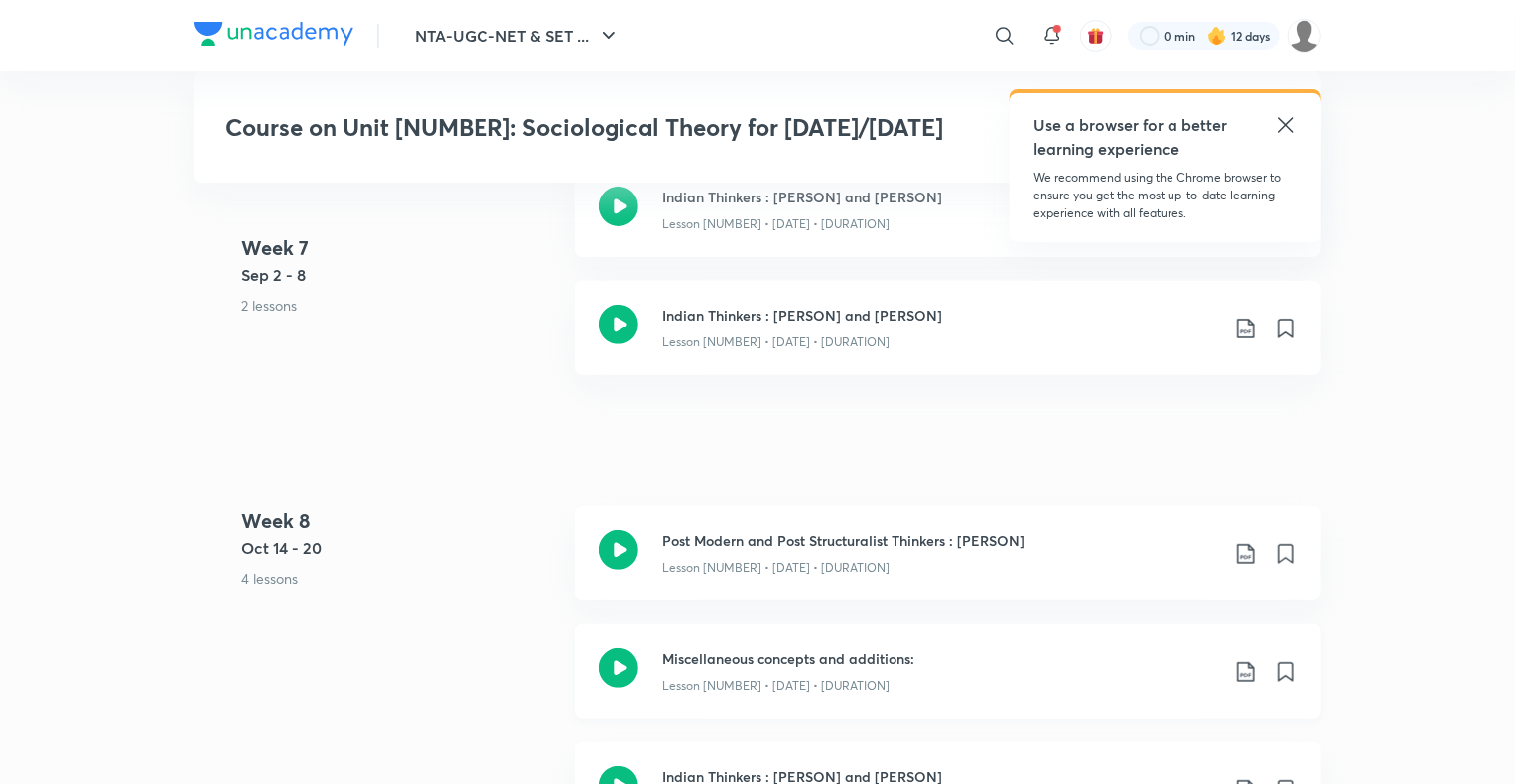 click 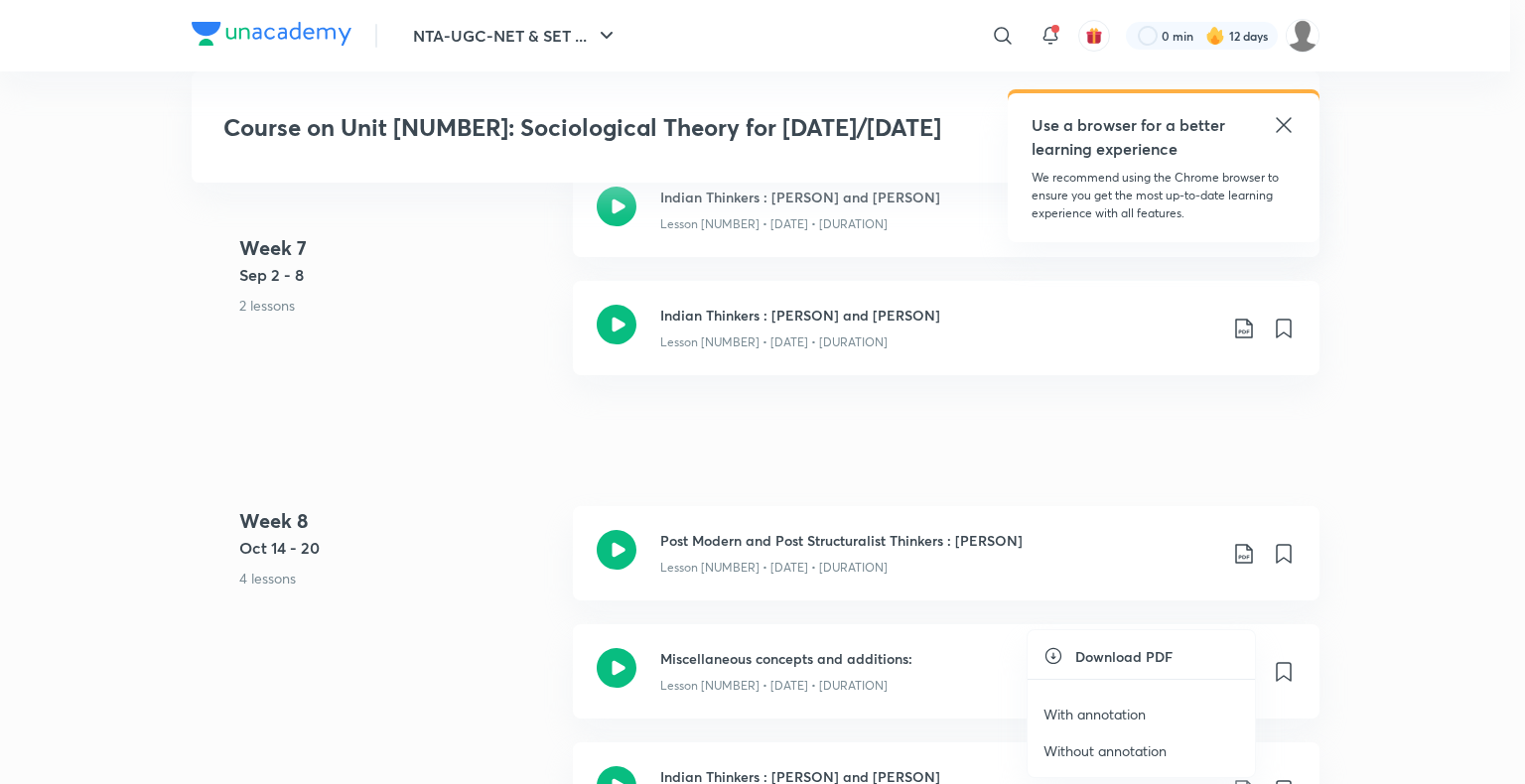 click on "With annotation" at bounding box center (1094, 714) 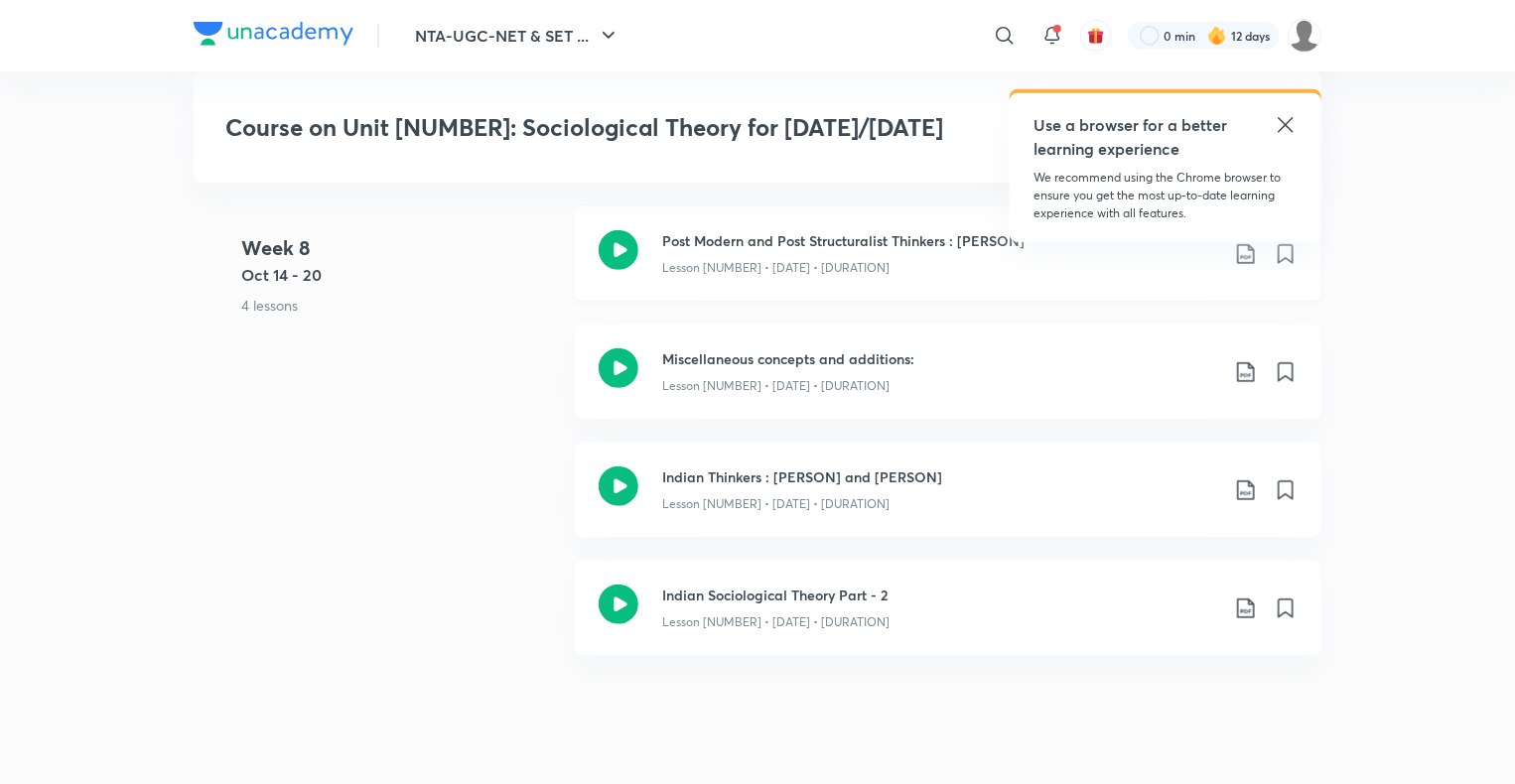 scroll, scrollTop: 4300, scrollLeft: 0, axis: vertical 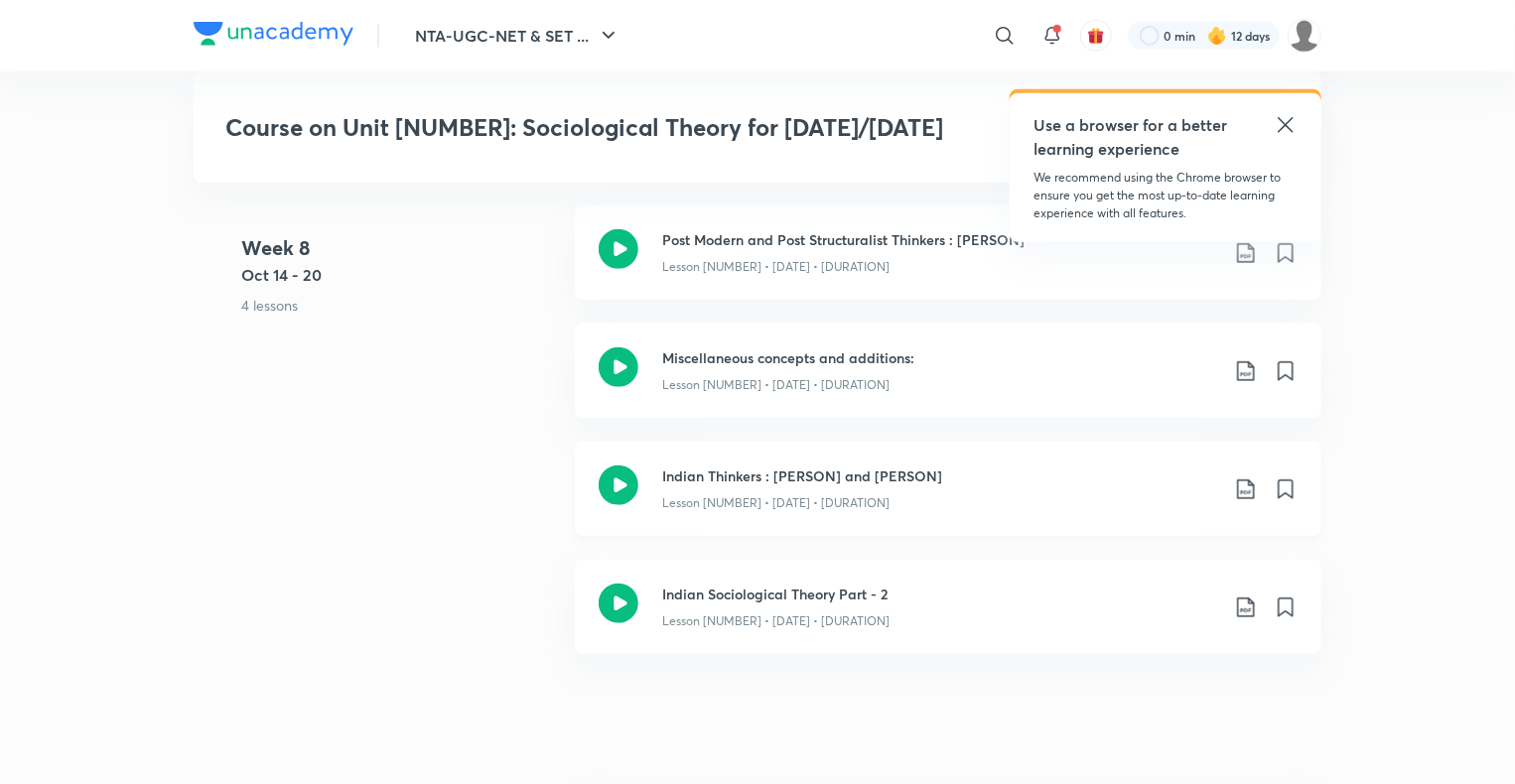 click 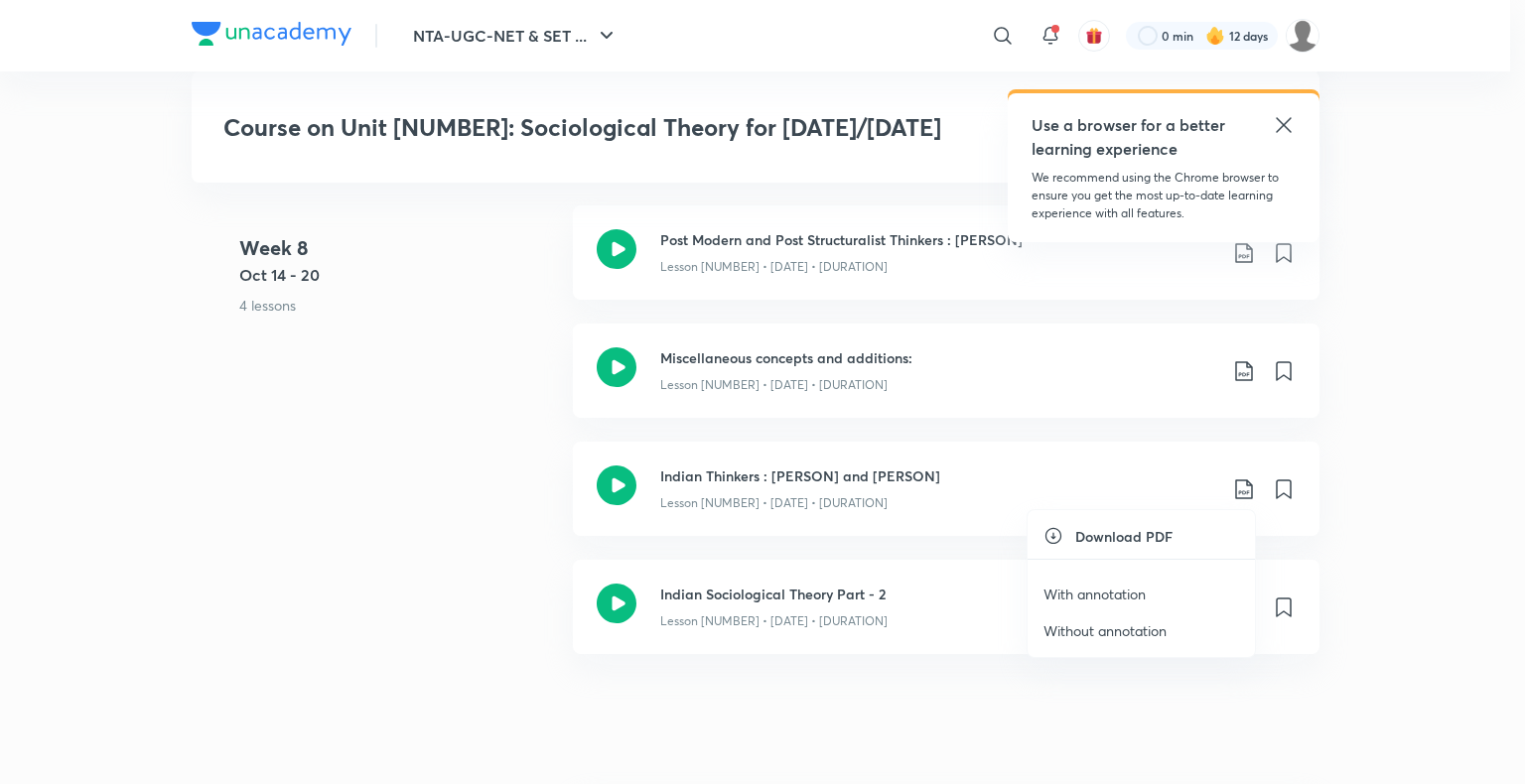 click on "With annotation" at bounding box center [1094, 593] 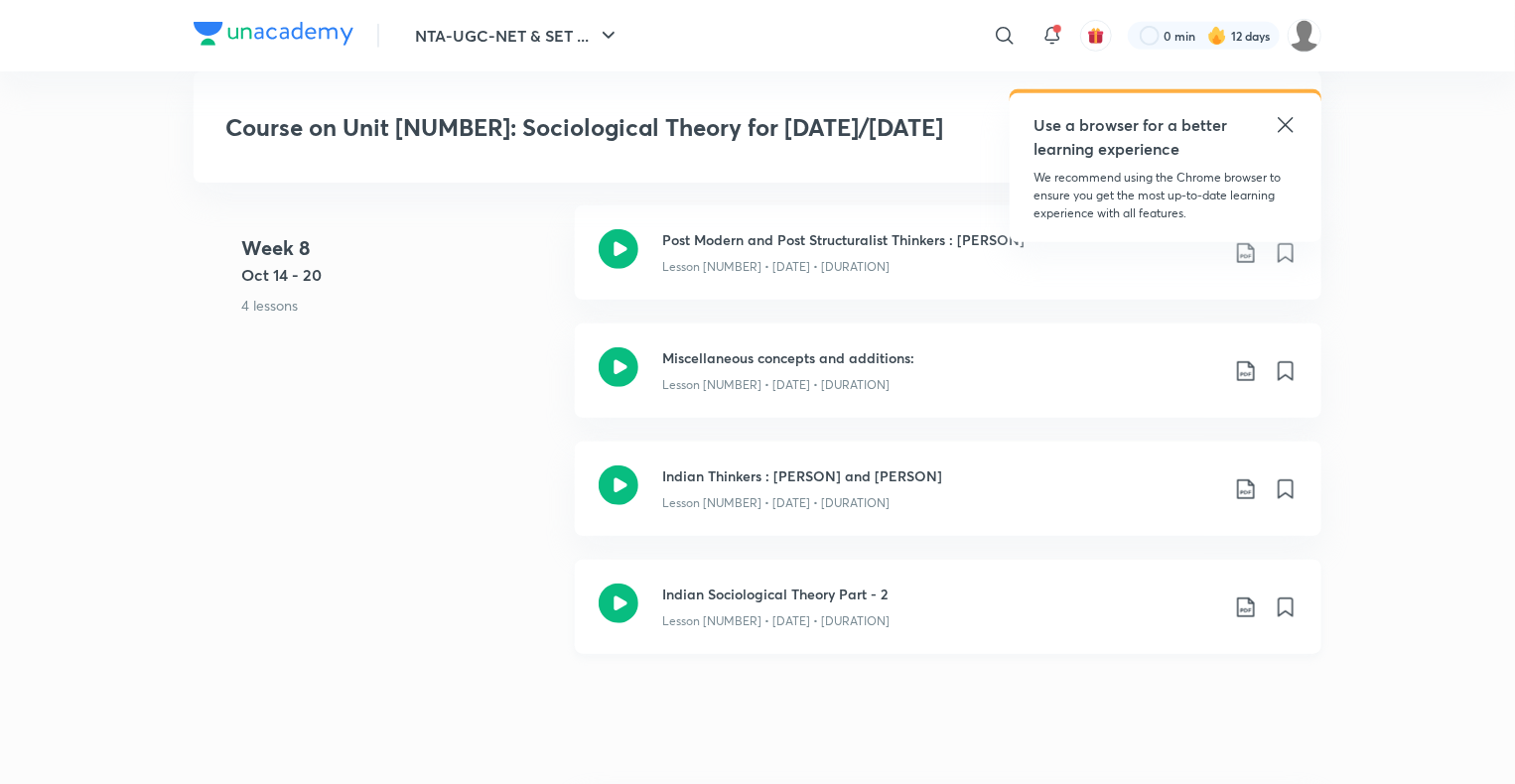click 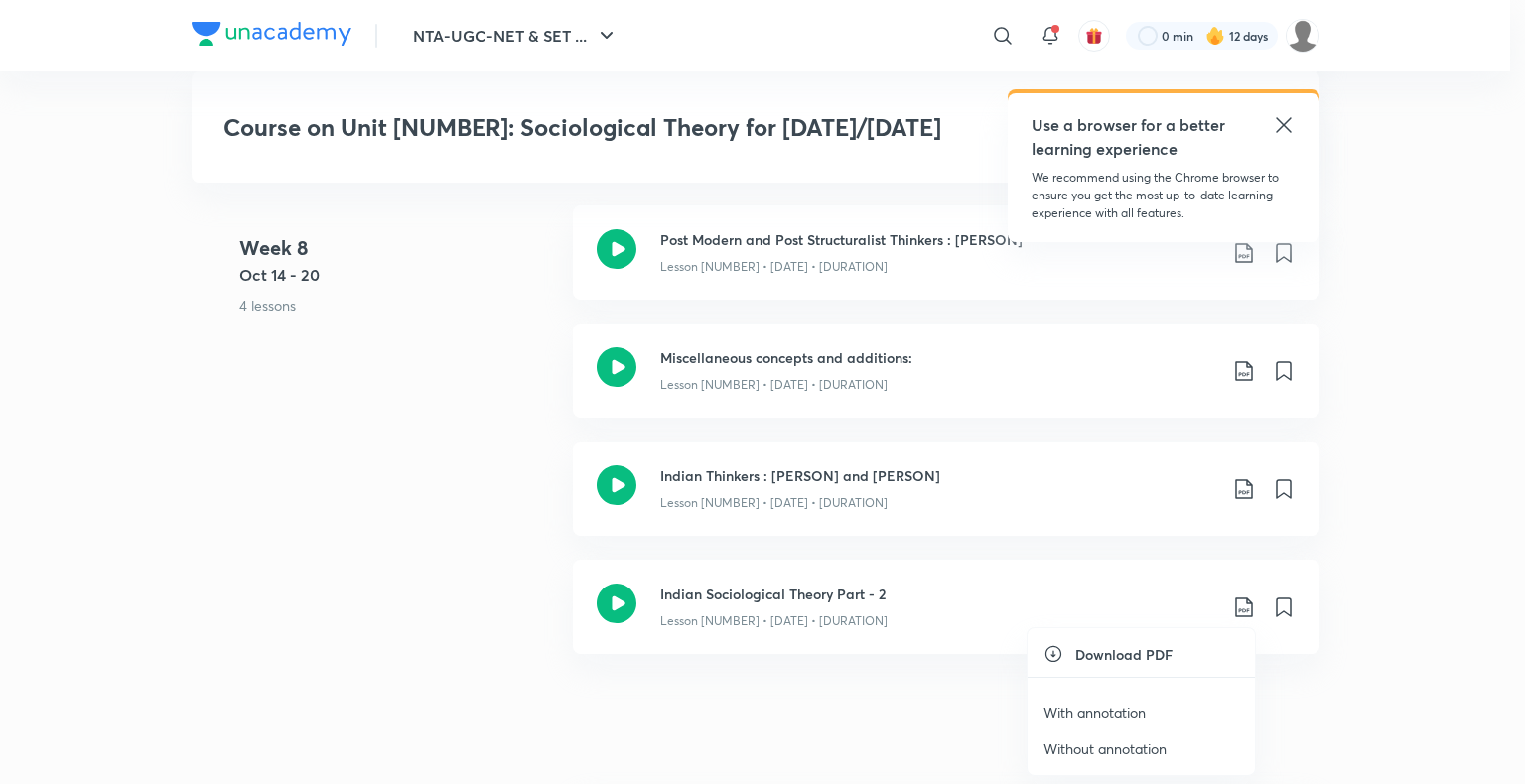 click on "With annotation" at bounding box center (1094, 712) 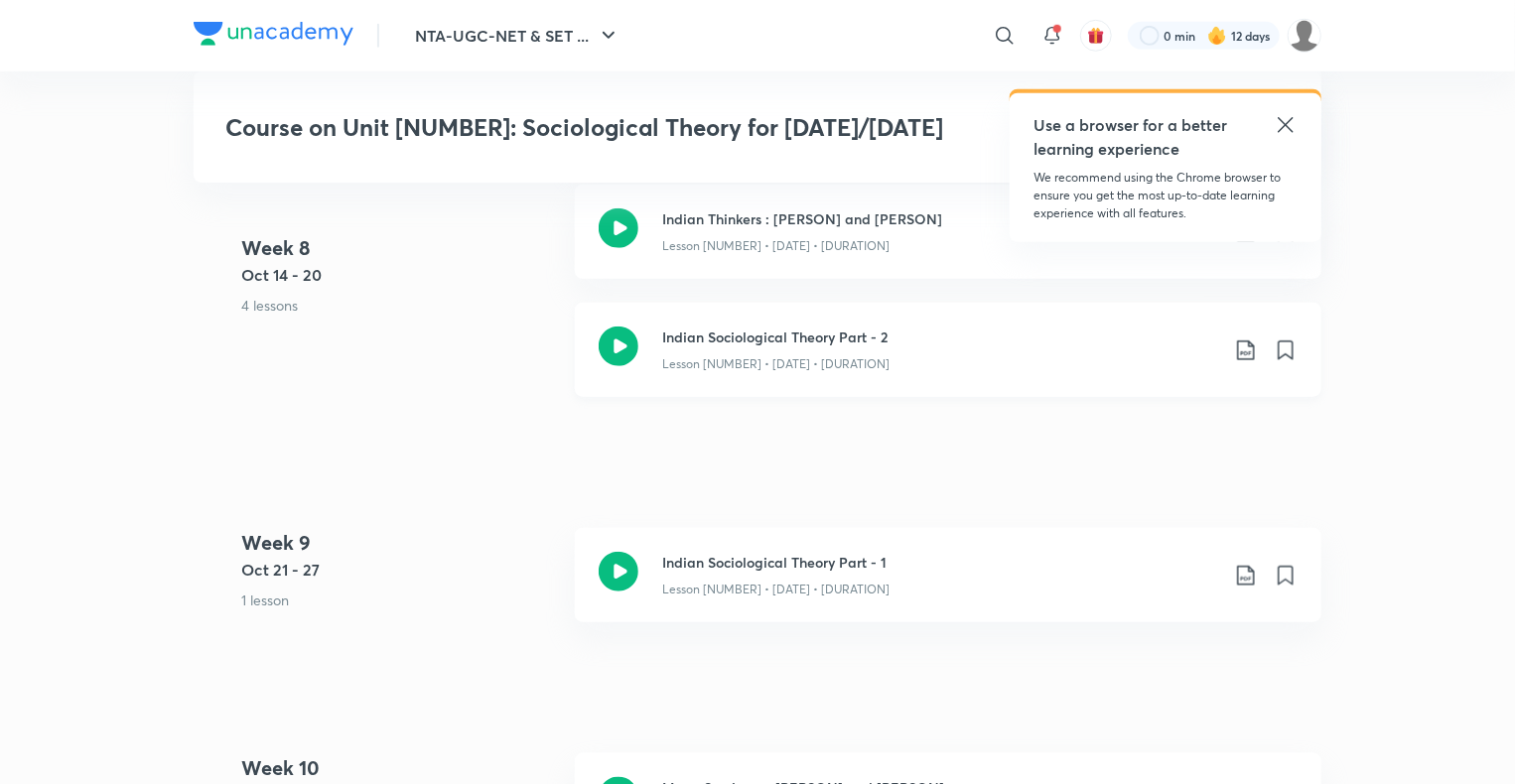 scroll, scrollTop: 4571, scrollLeft: 0, axis: vertical 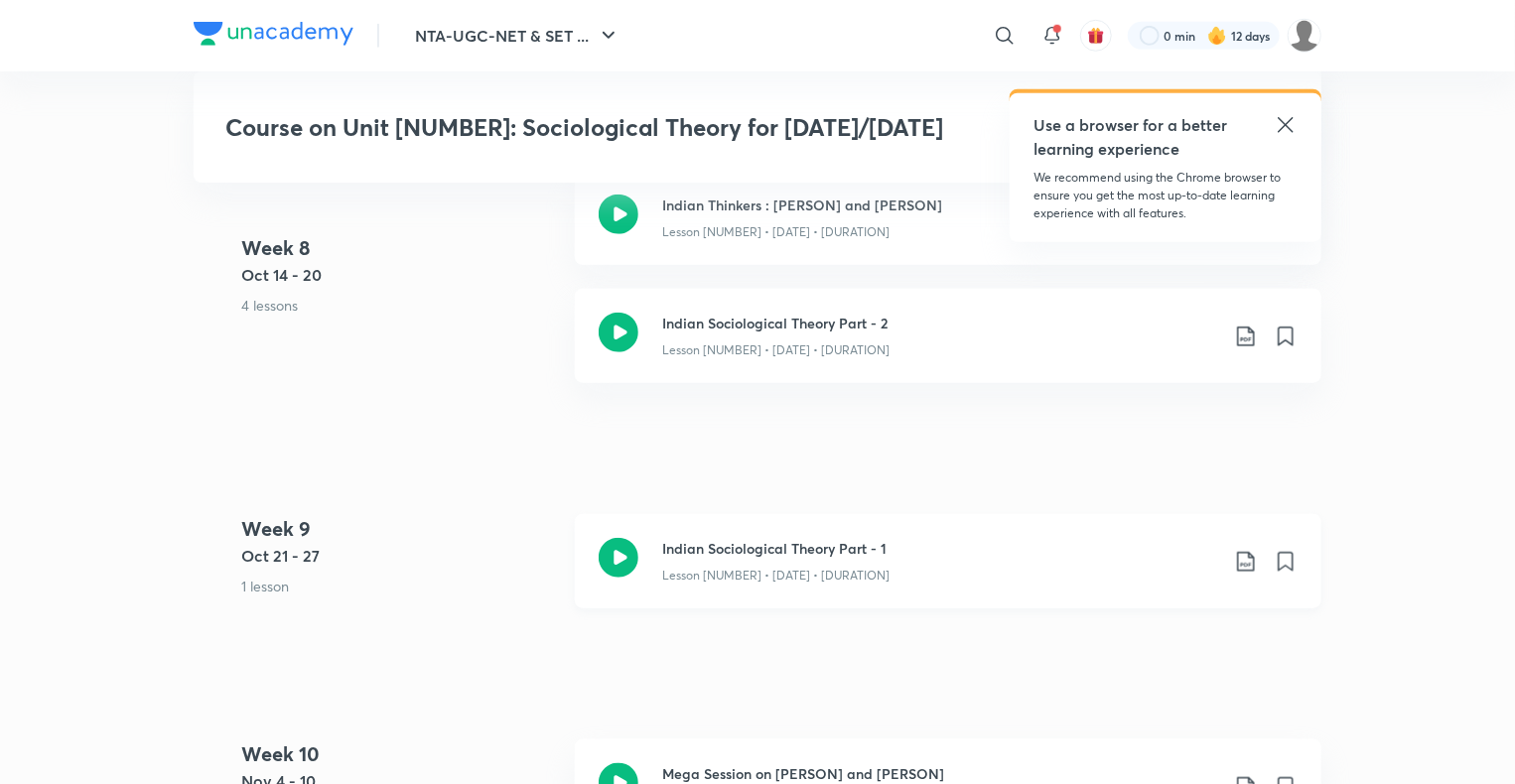 click 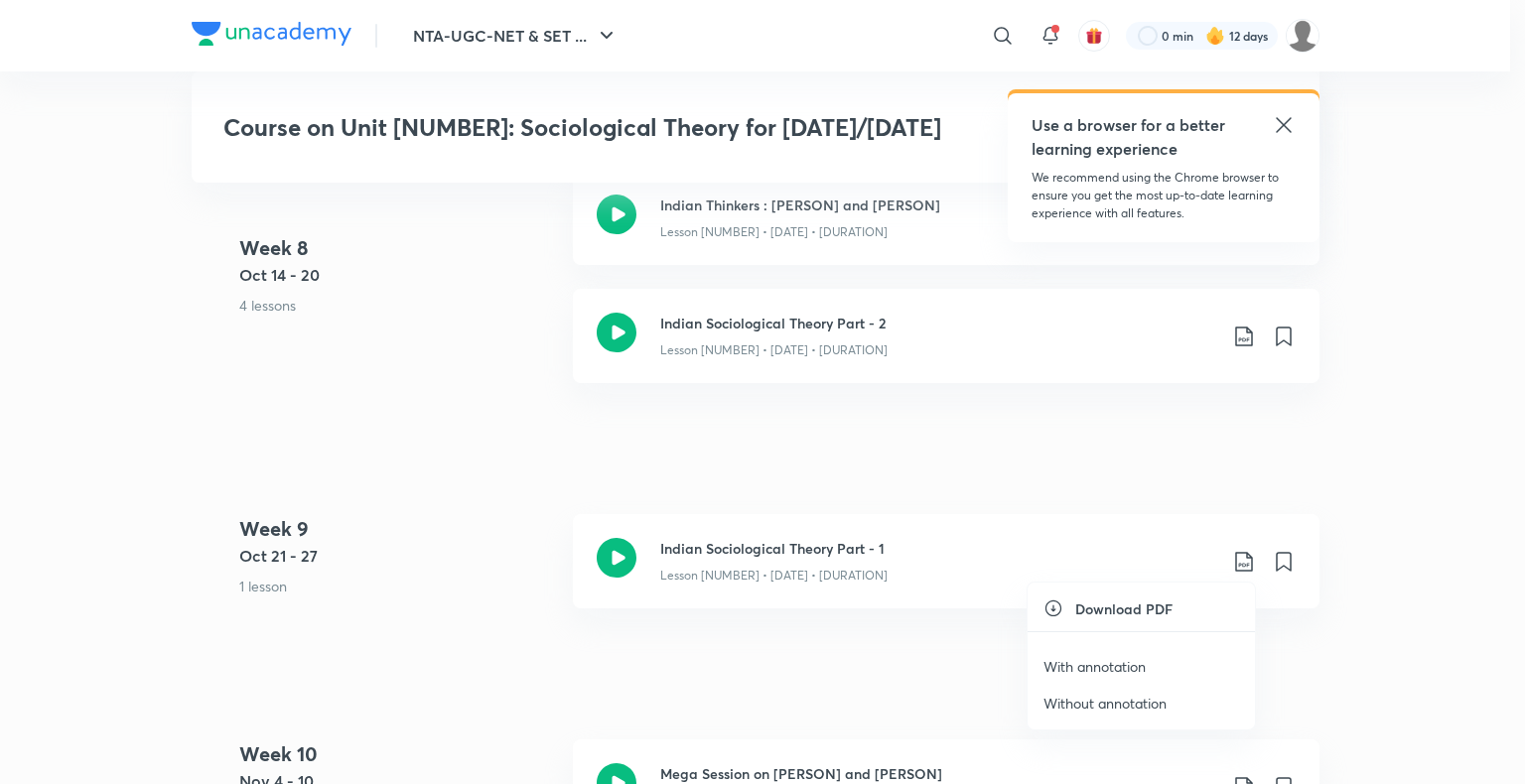 click on "With annotation" at bounding box center [1094, 666] 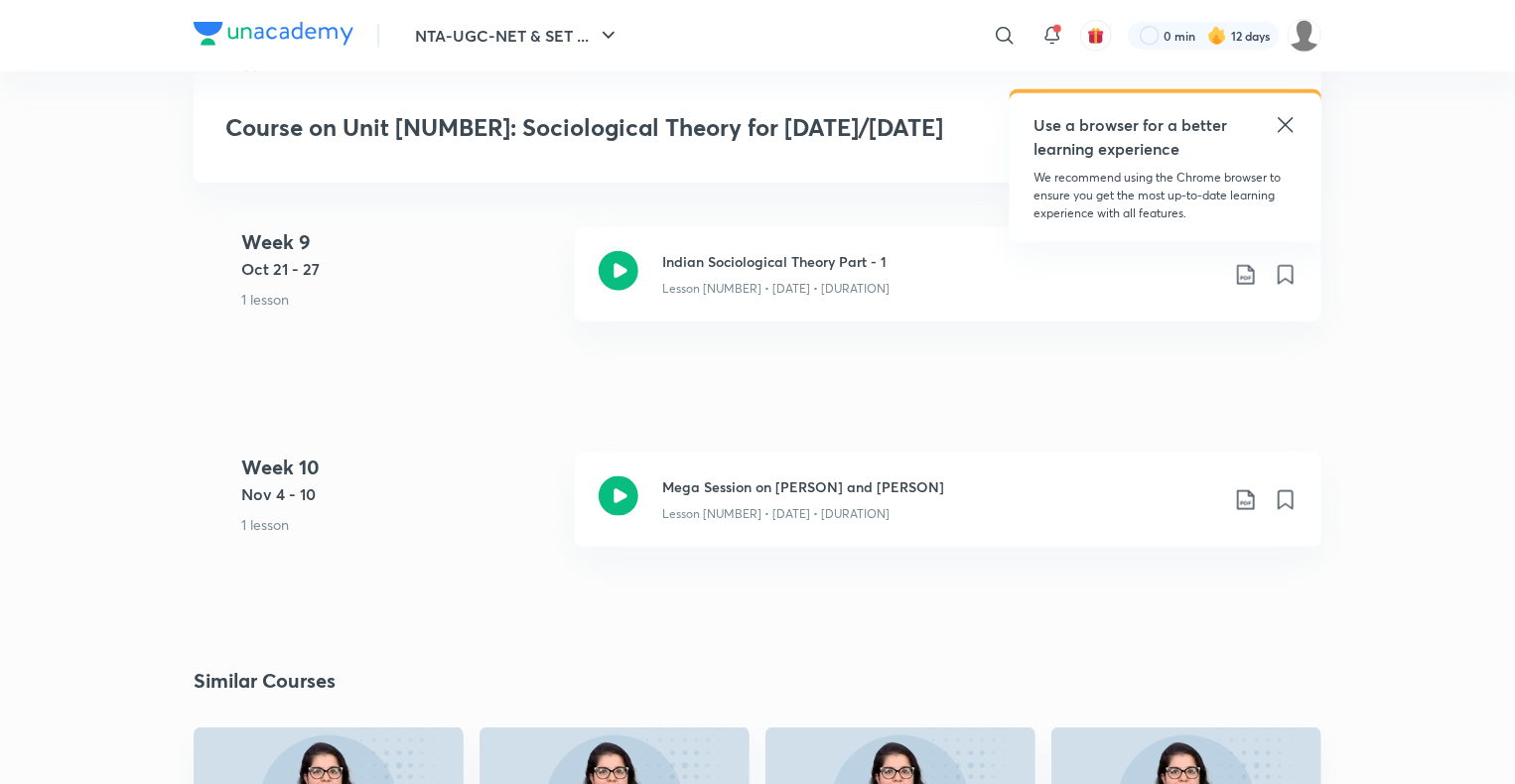 scroll, scrollTop: 4859, scrollLeft: 0, axis: vertical 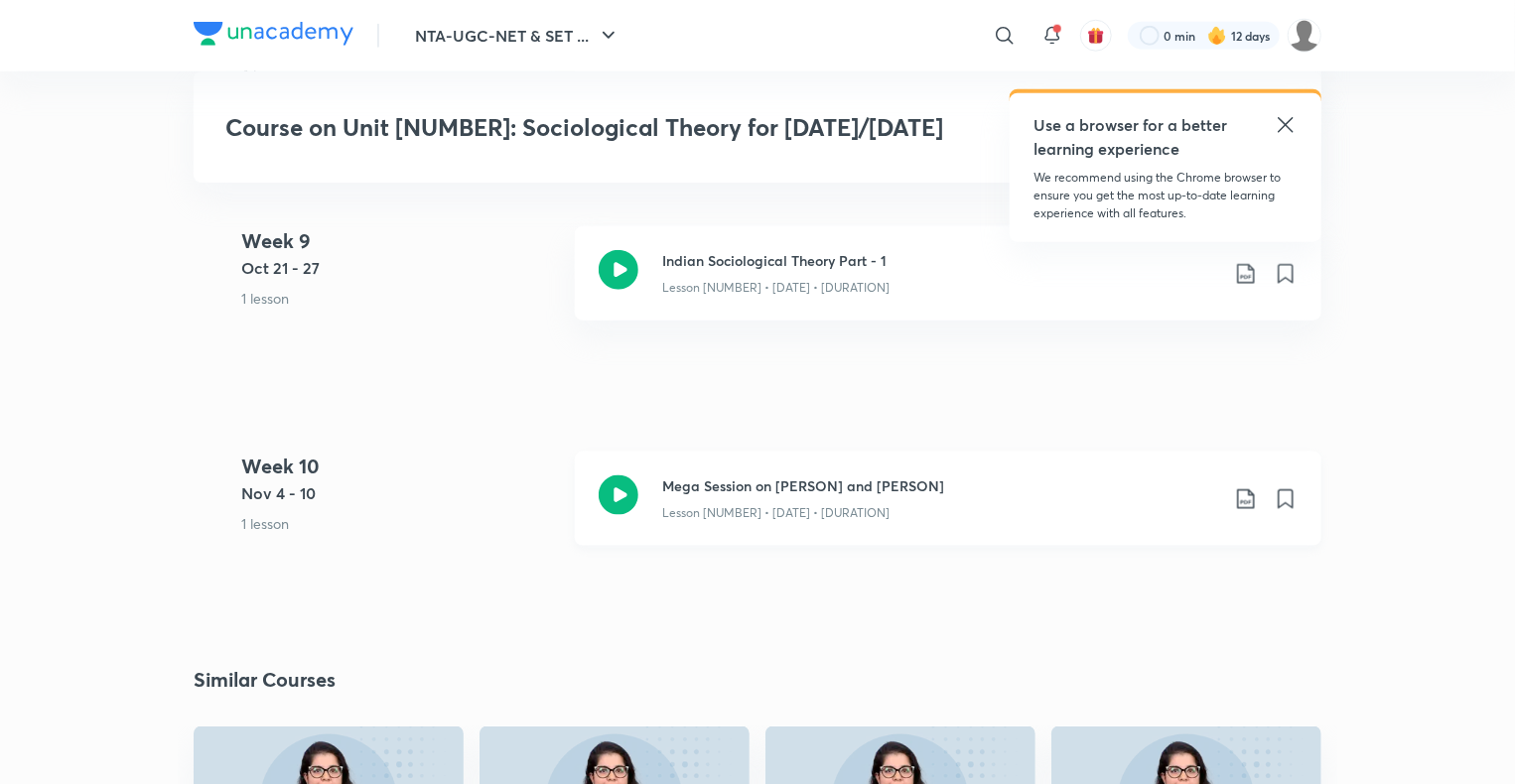 click 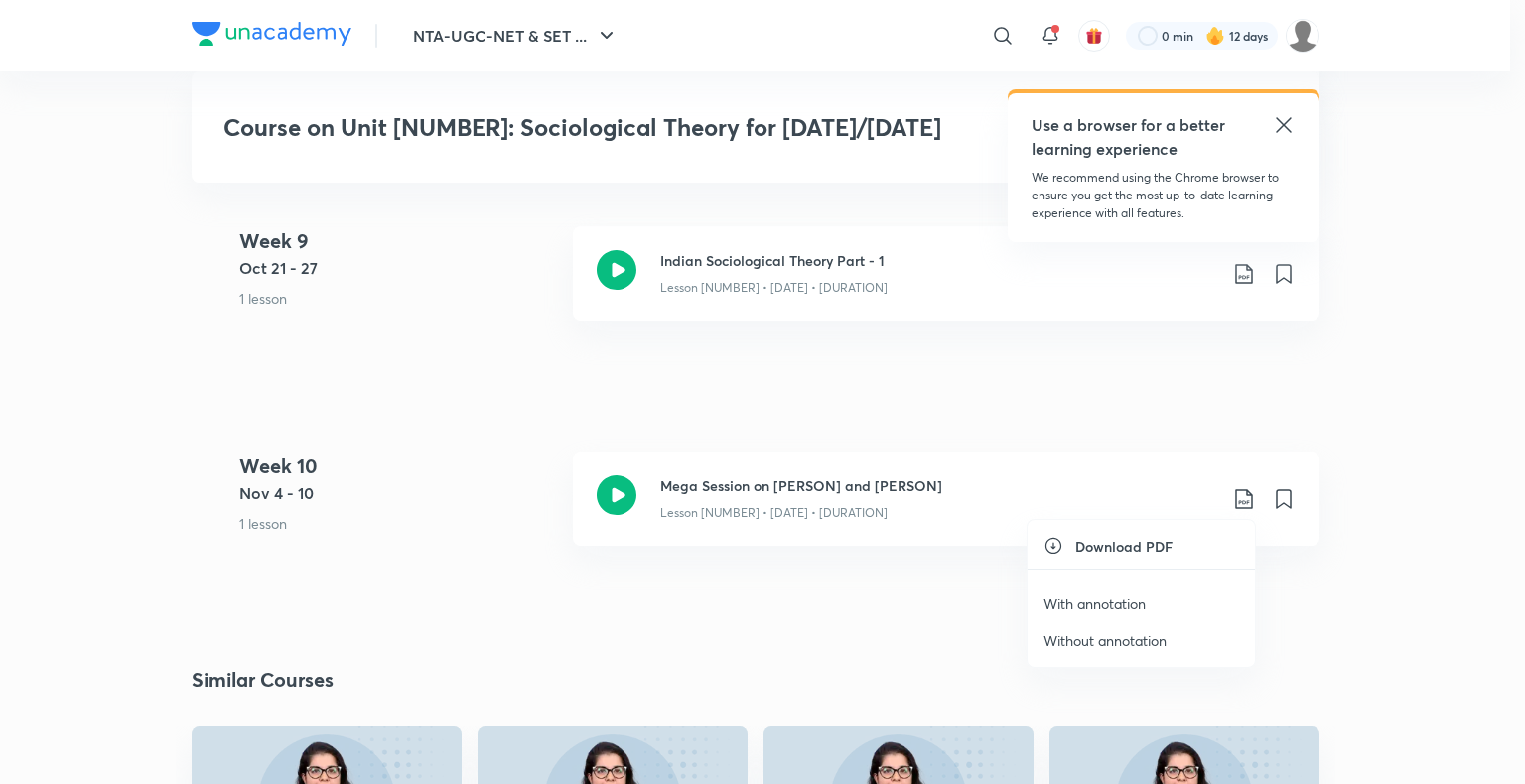 click on "With annotation" at bounding box center (1094, 603) 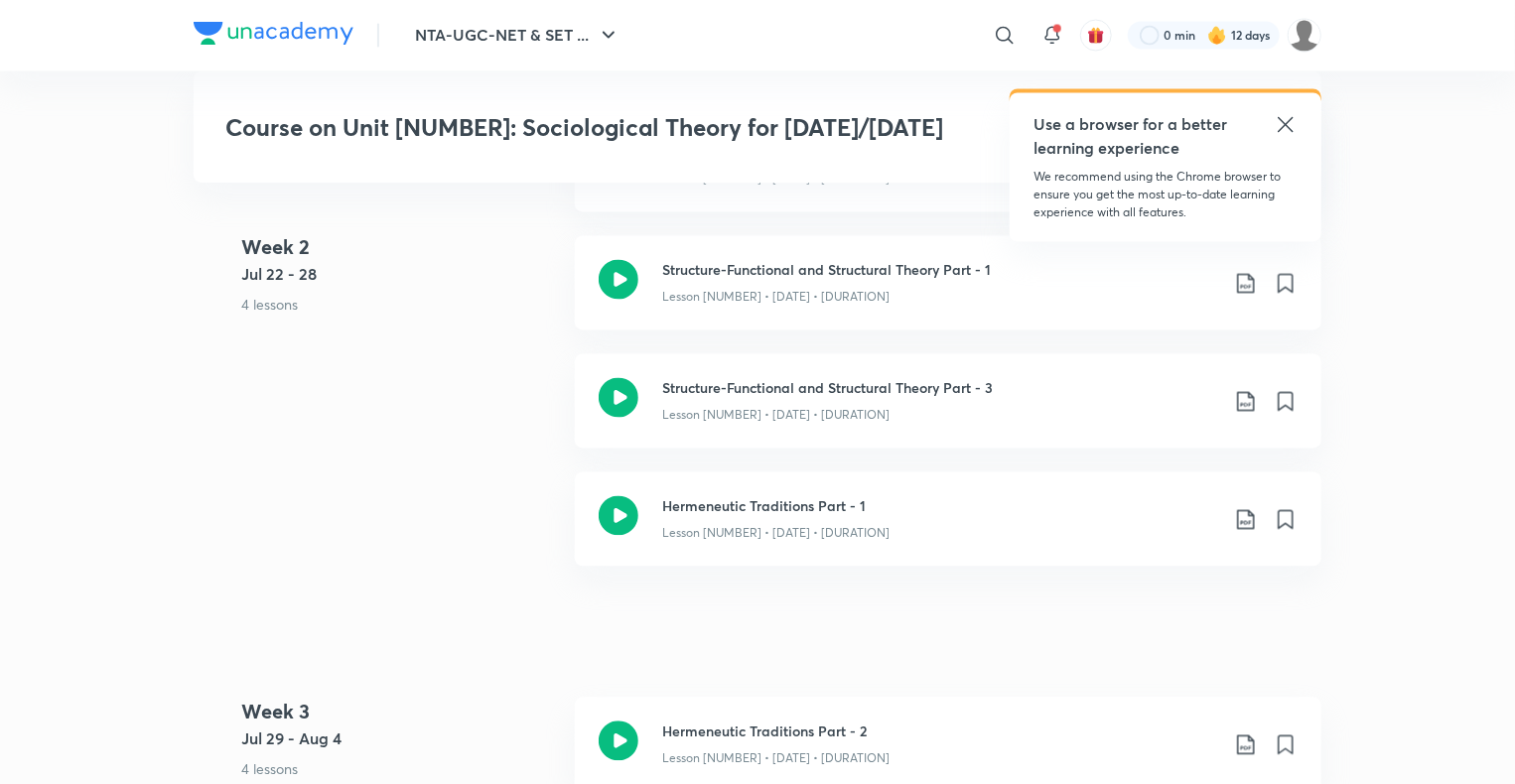 scroll, scrollTop: 1854, scrollLeft: 0, axis: vertical 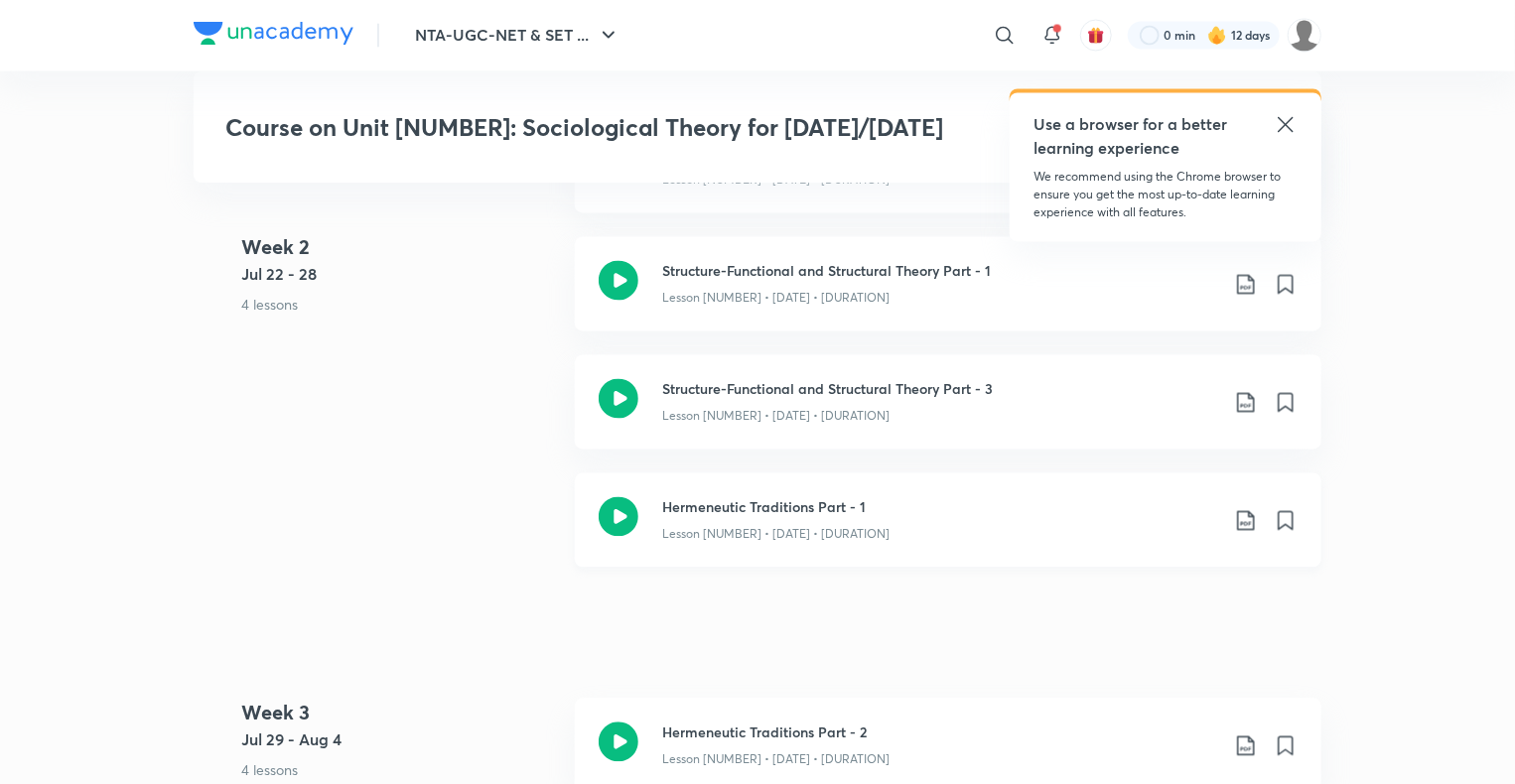 click 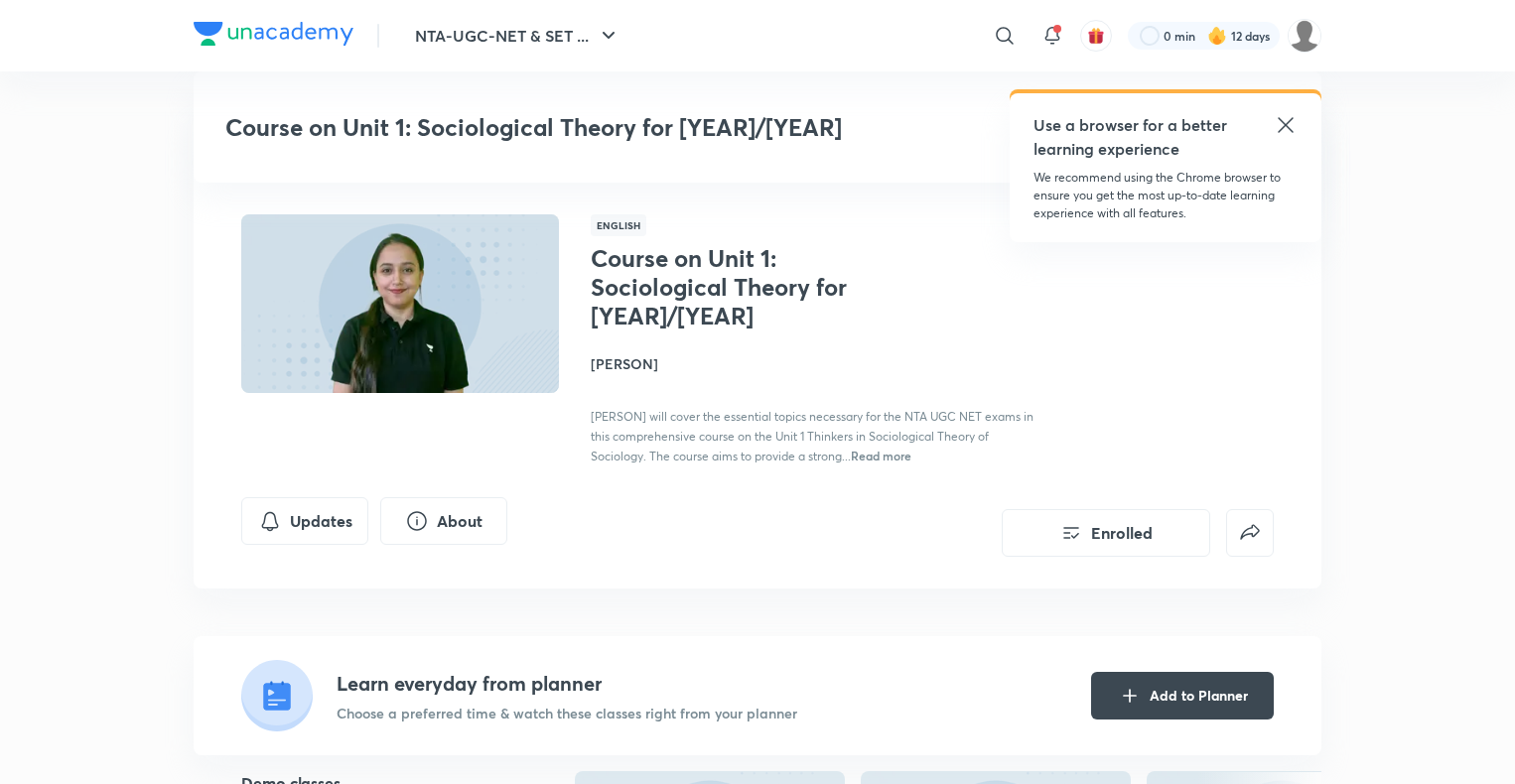 scroll, scrollTop: 1854, scrollLeft: 0, axis: vertical 